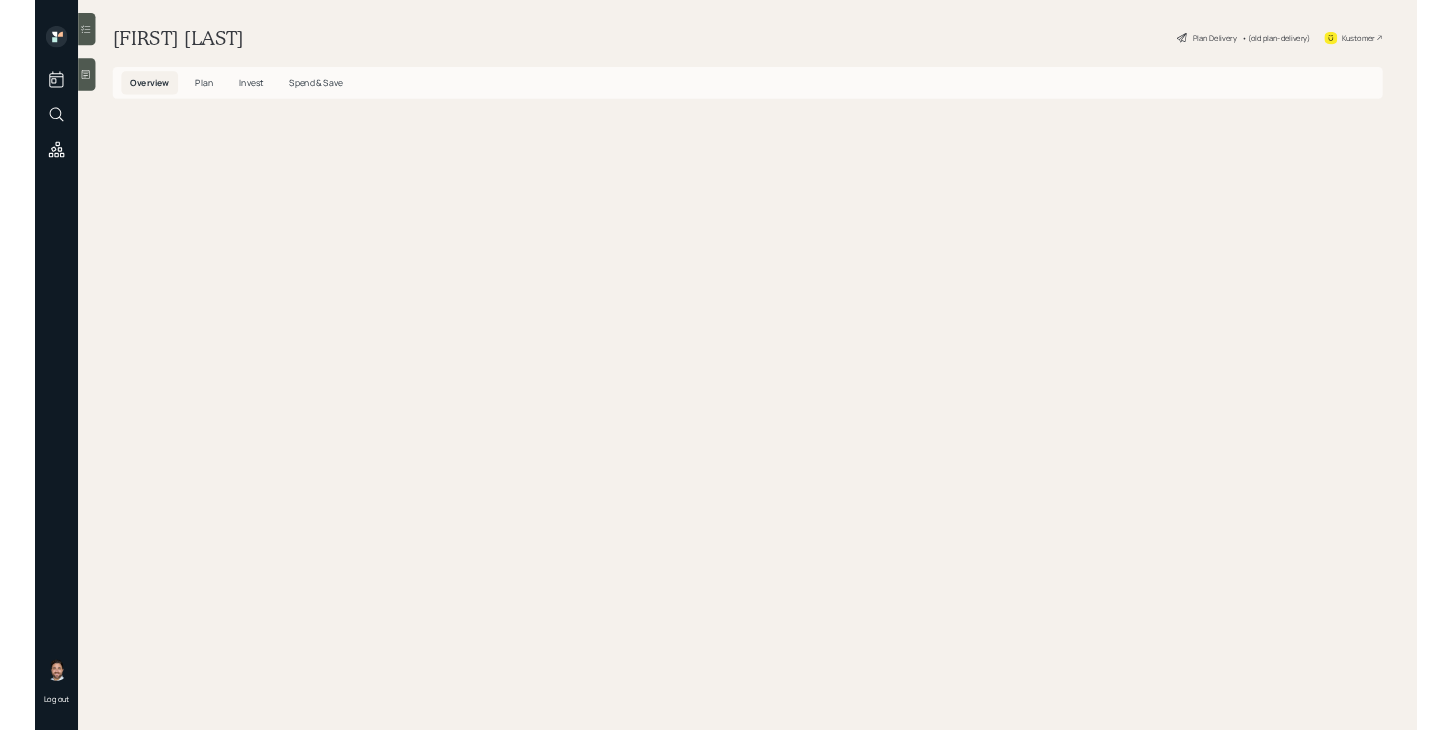 scroll, scrollTop: 0, scrollLeft: 0, axis: both 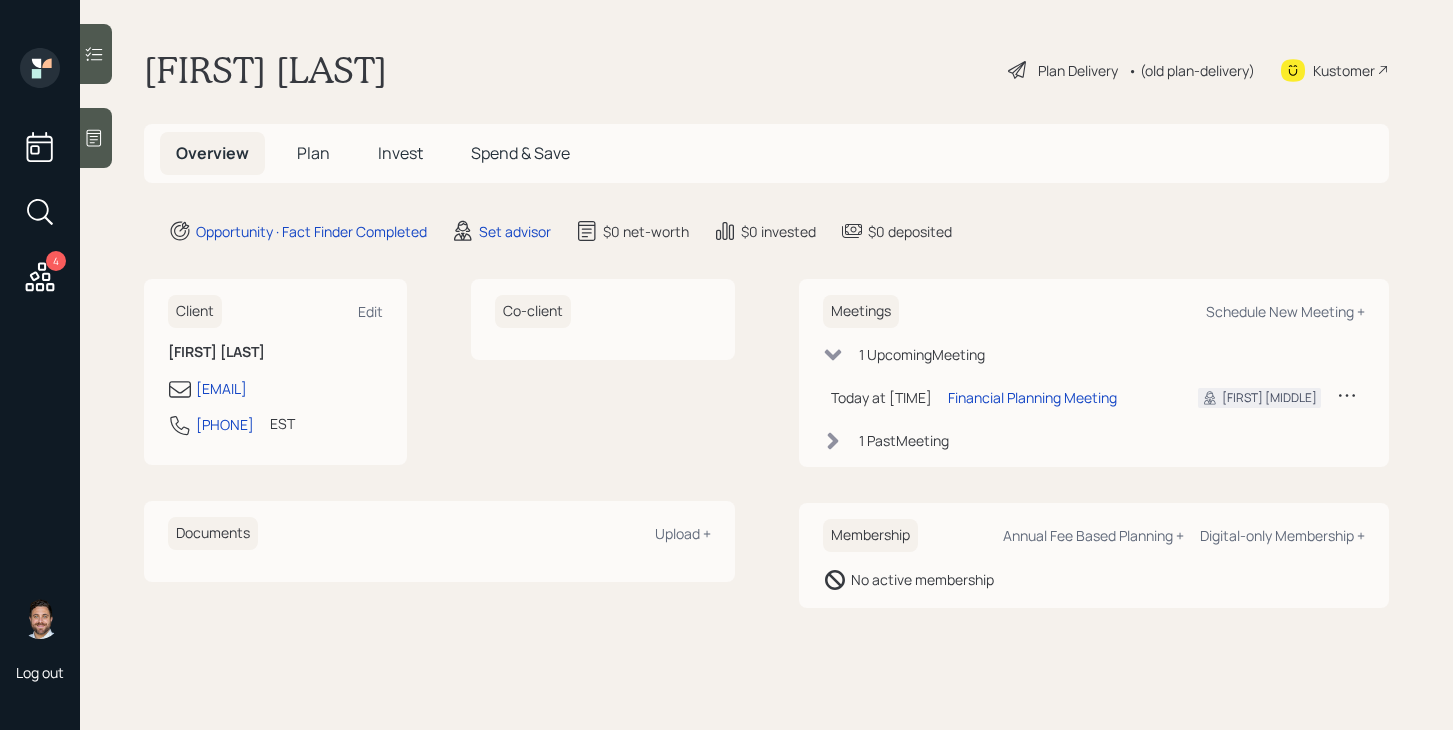 click on "Plan" at bounding box center [313, 153] 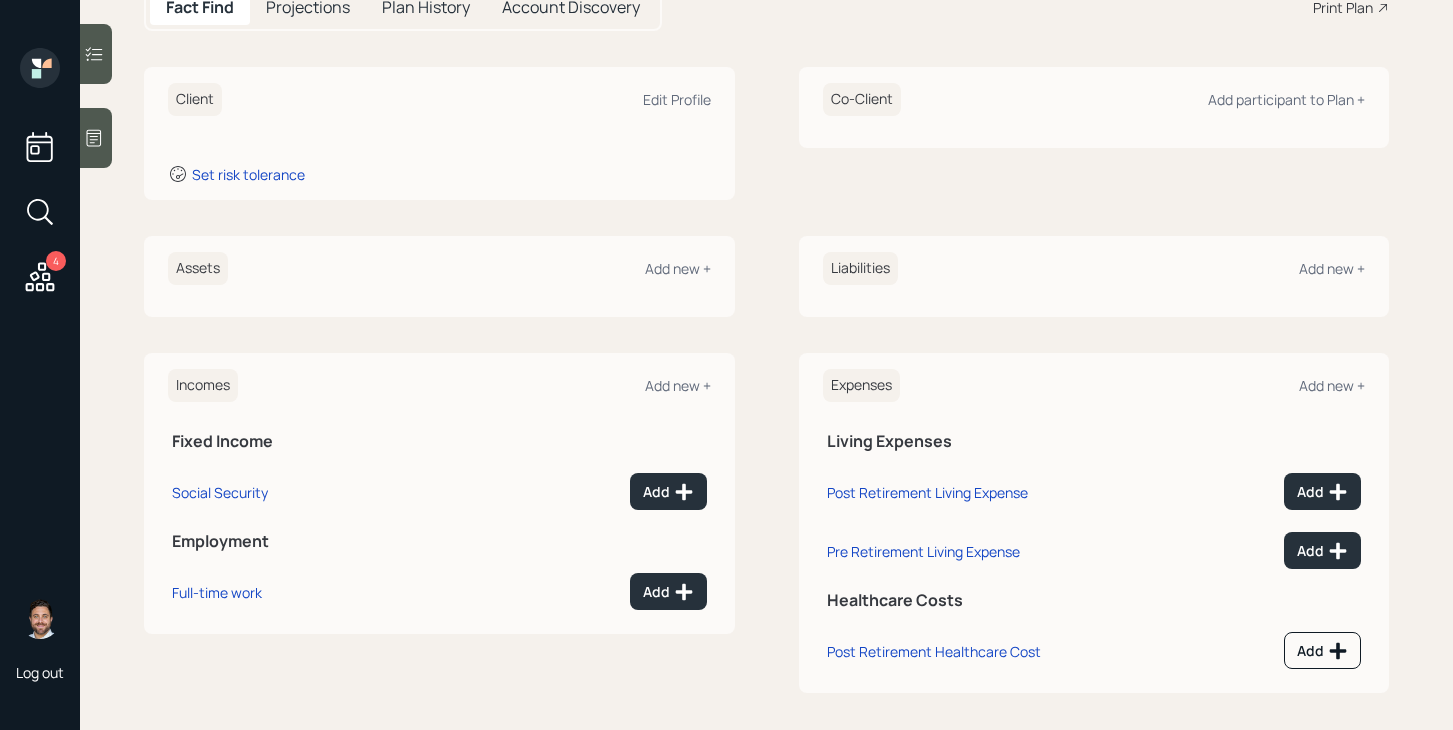 scroll, scrollTop: 246, scrollLeft: 0, axis: vertical 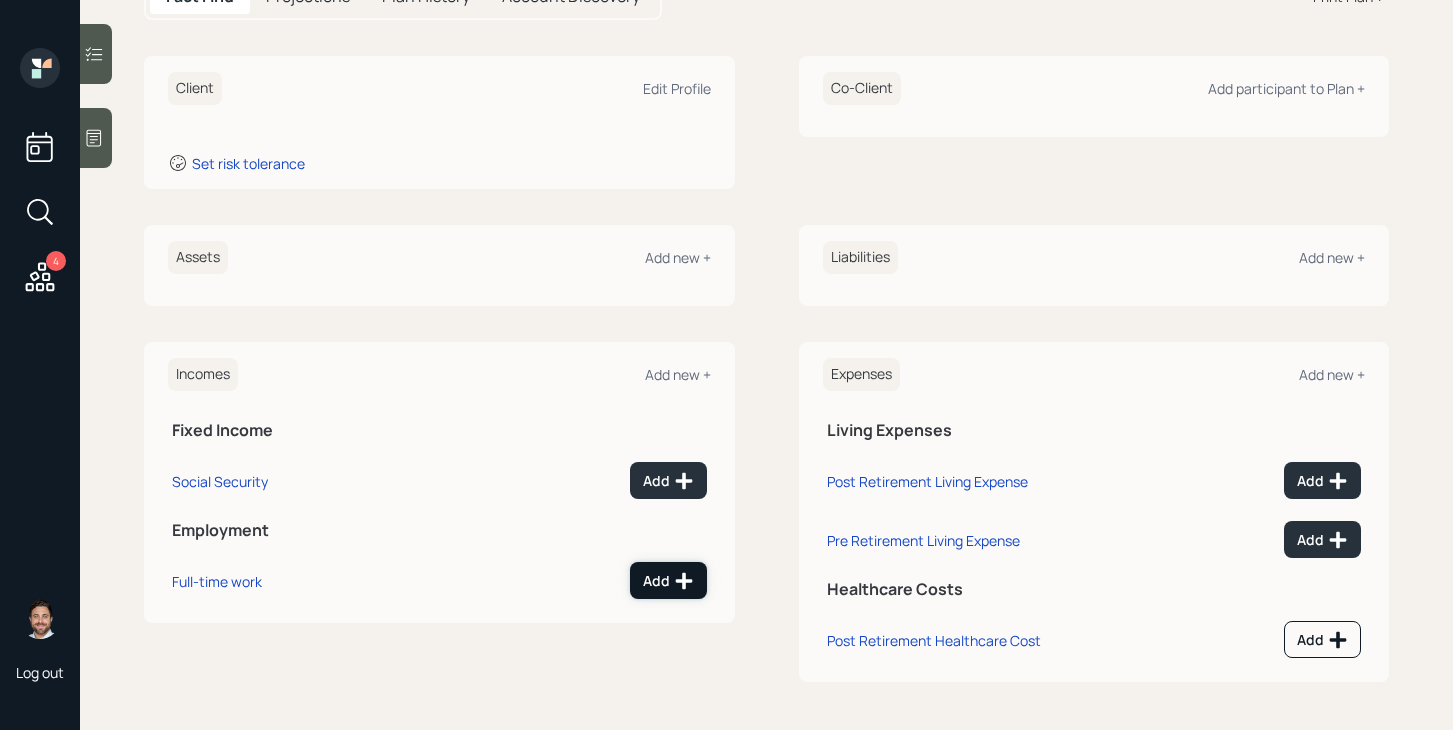 click on "Add" at bounding box center [668, 581] 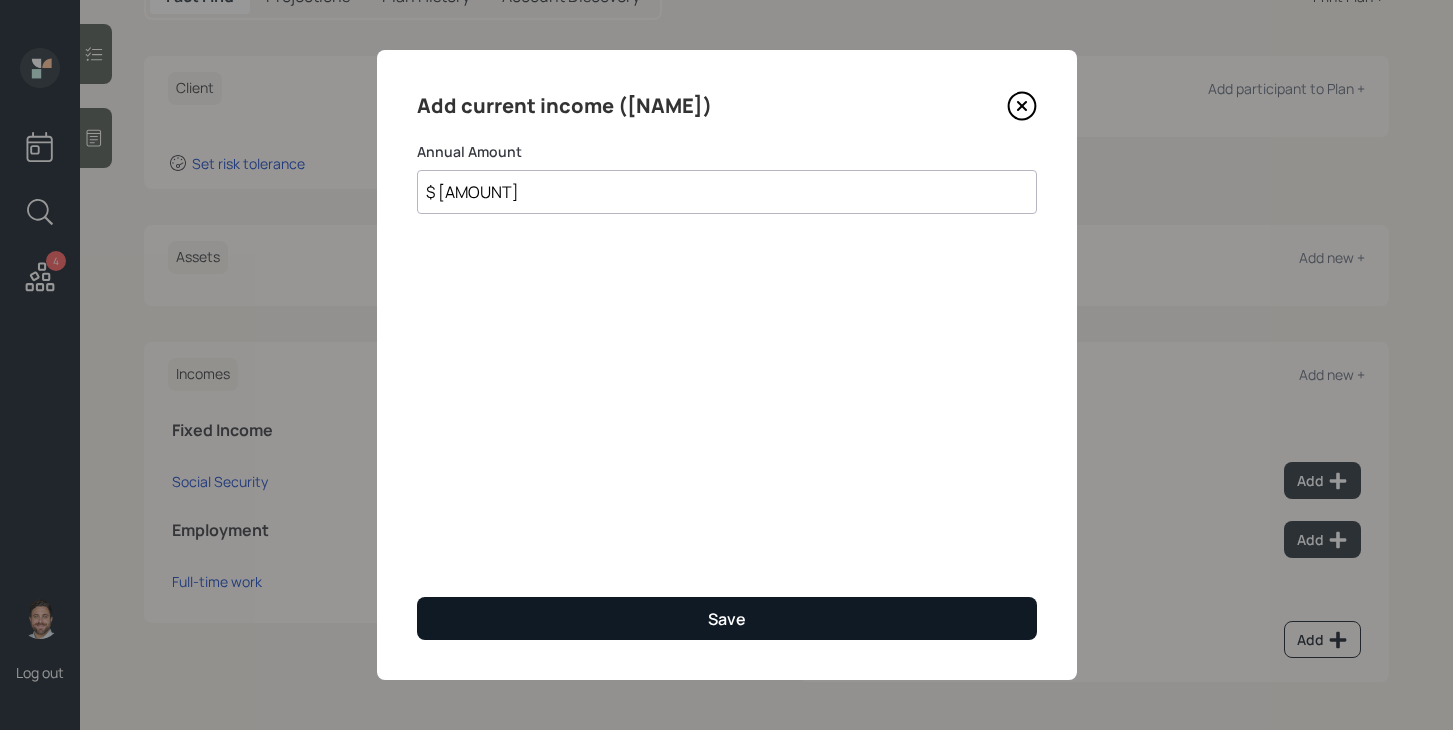 type on "$ [AMOUNT]" 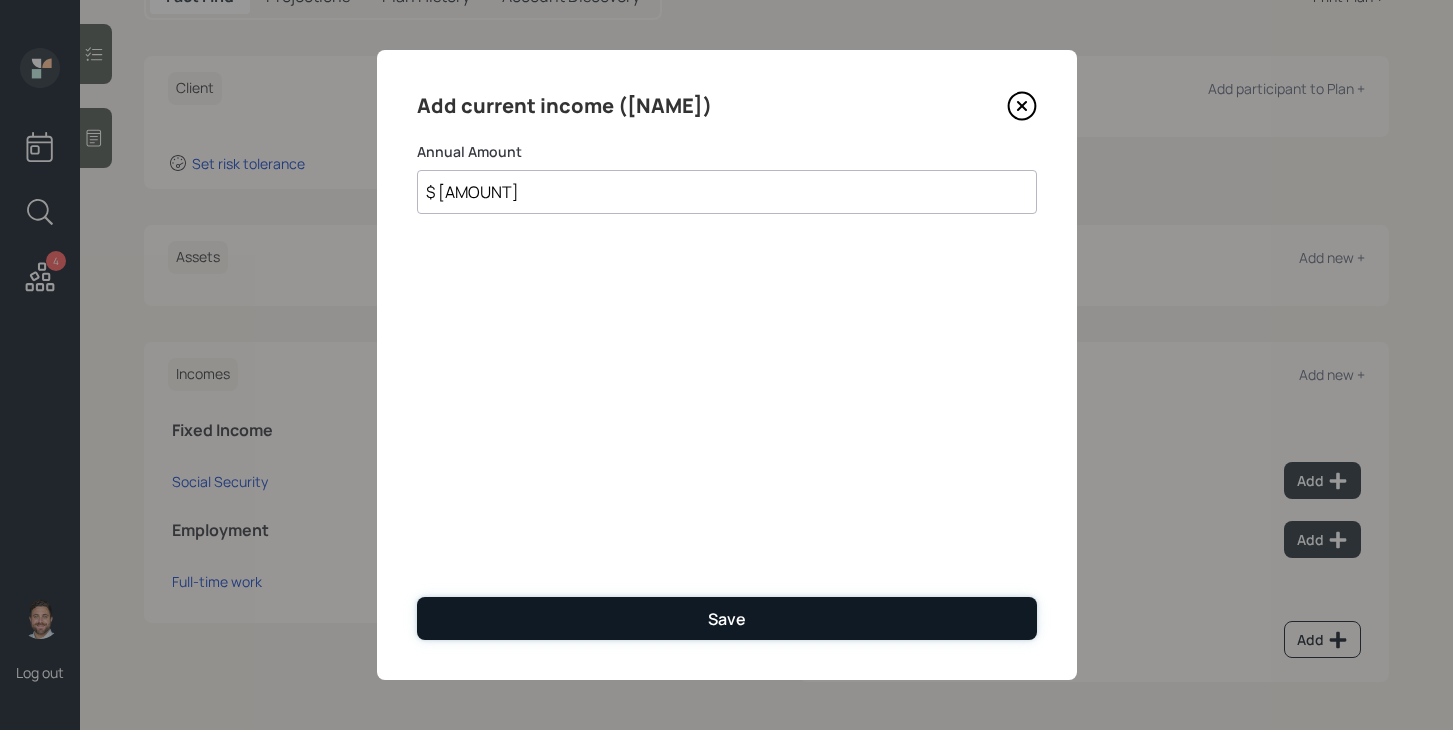 click on "Save" at bounding box center [727, 618] 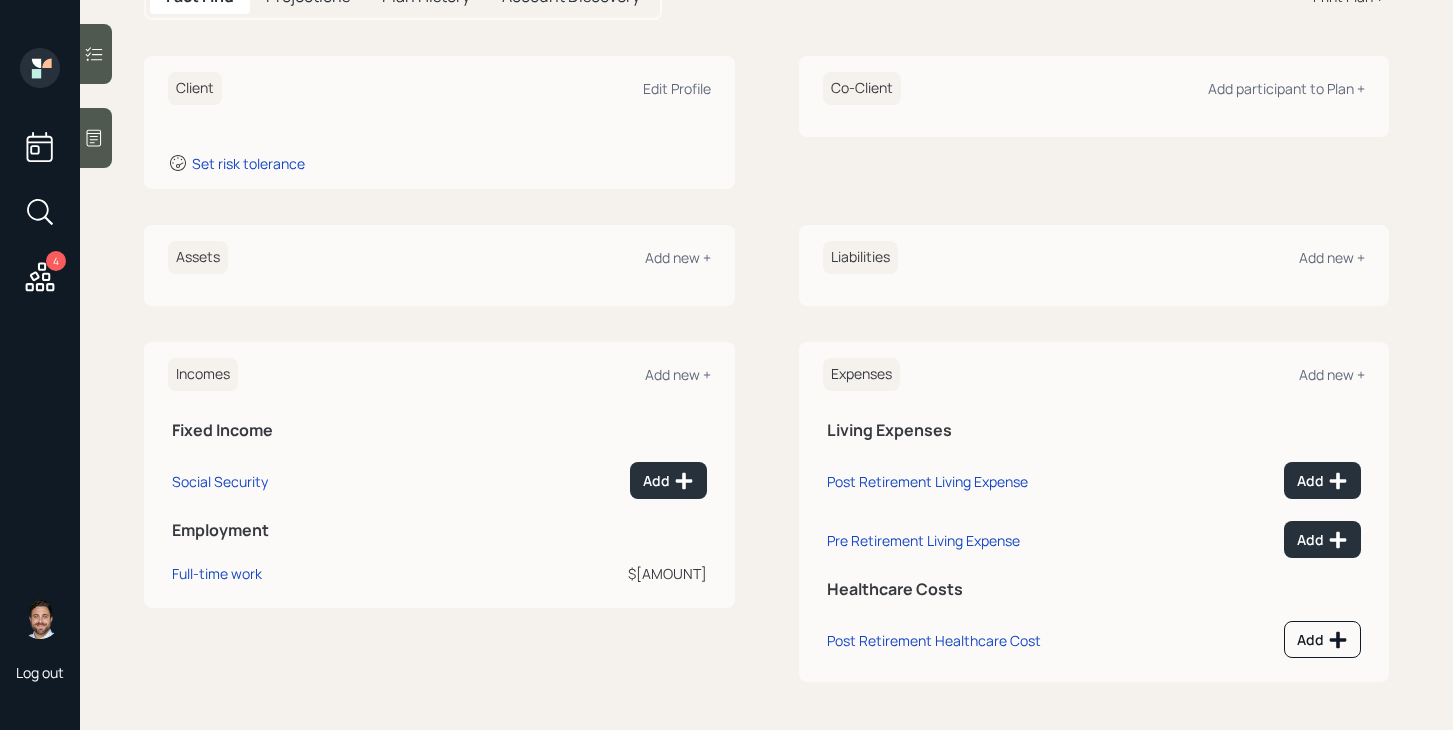 scroll, scrollTop: 0, scrollLeft: 0, axis: both 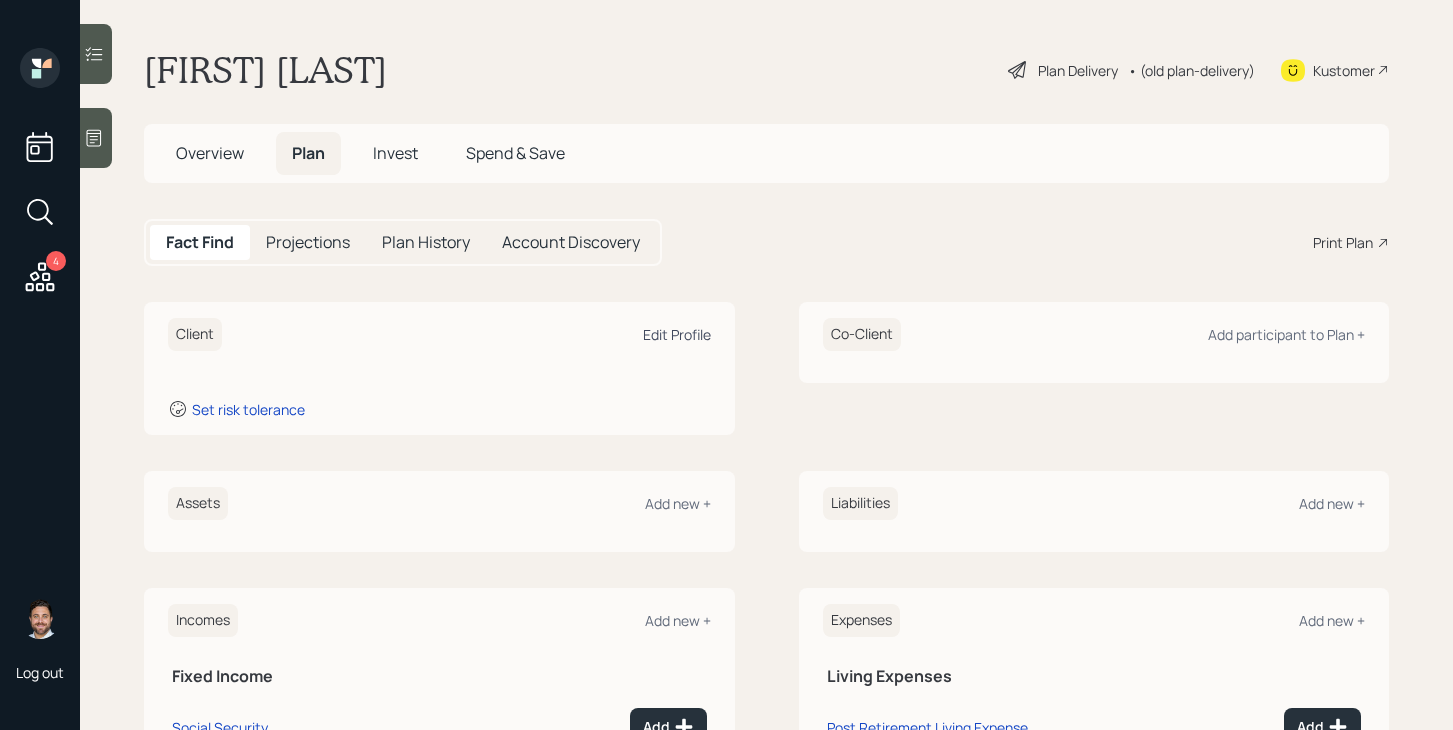 click on "Edit Profile" at bounding box center [677, 334] 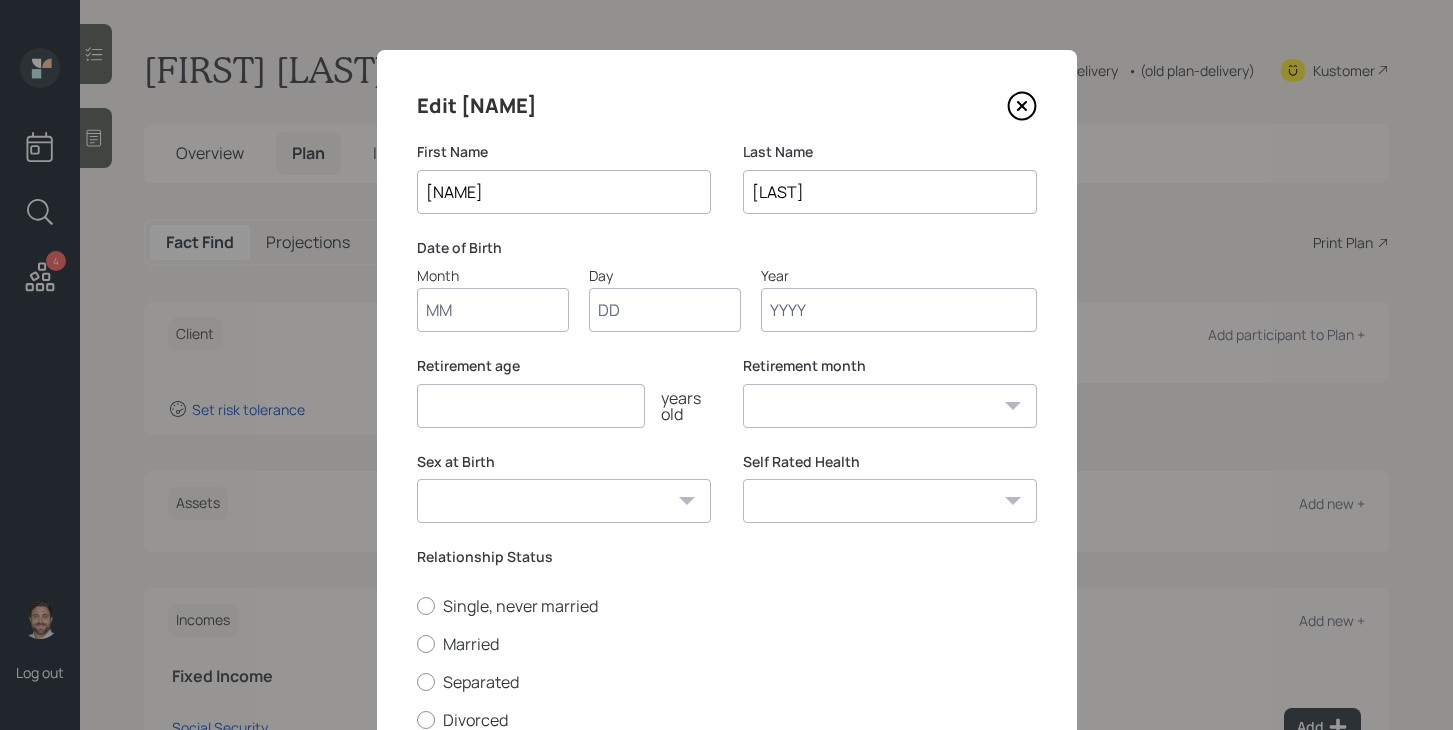 click on "Month" at bounding box center (493, 310) 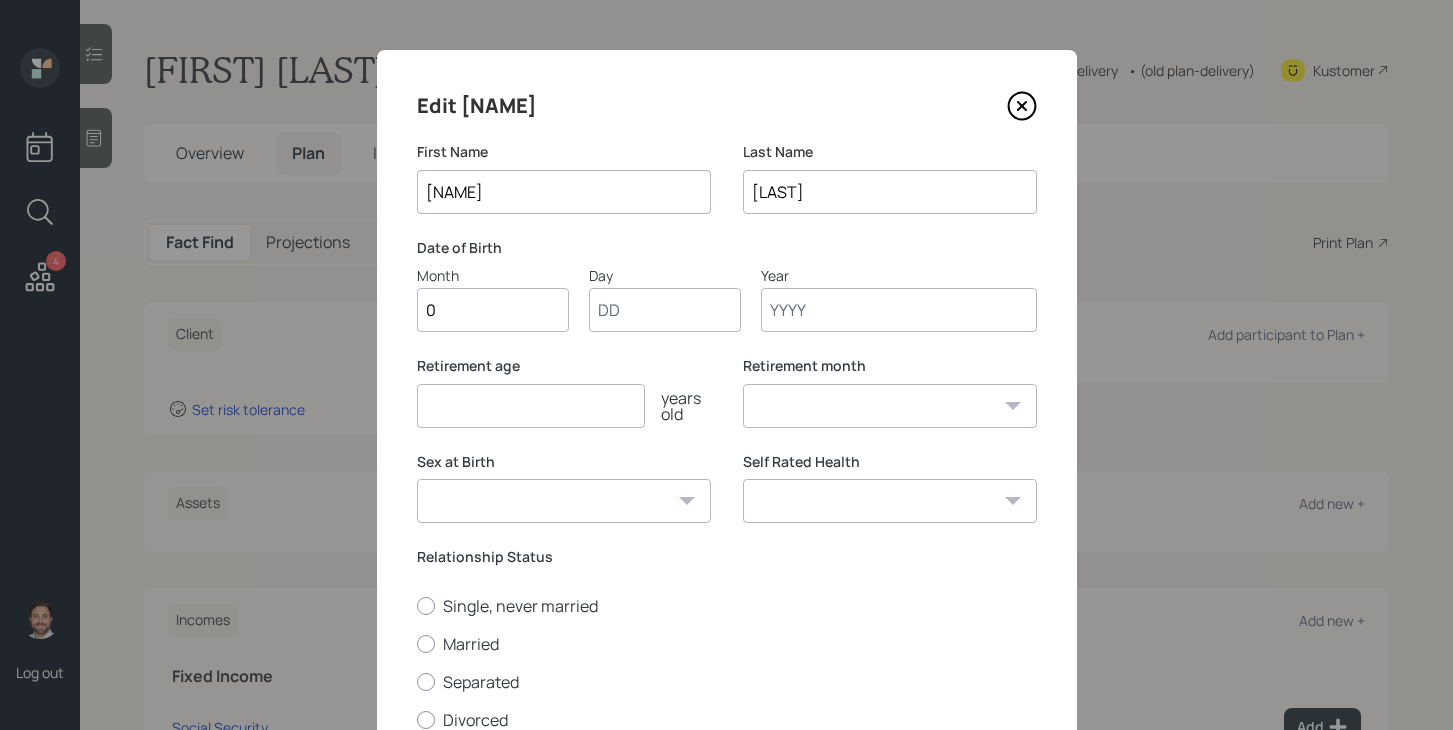 type on "01" 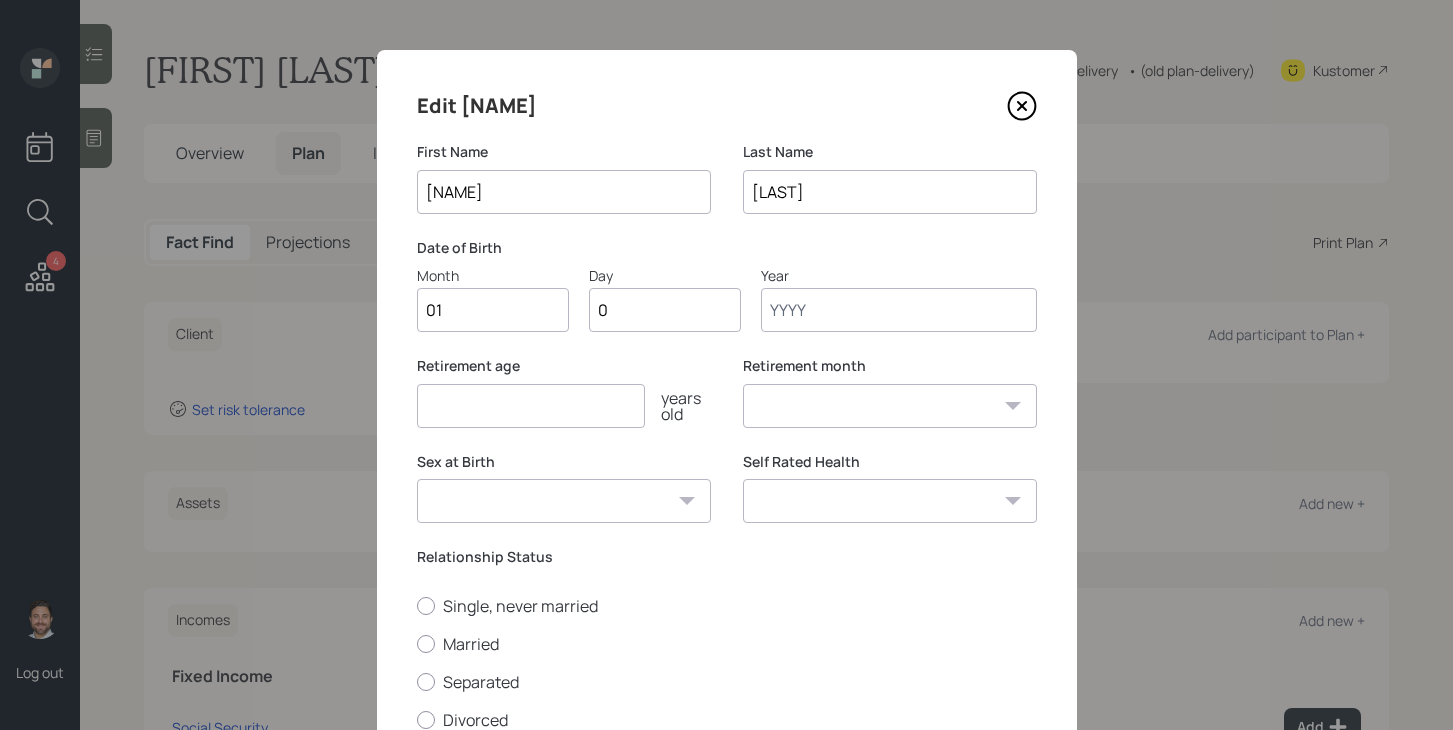 type on "01" 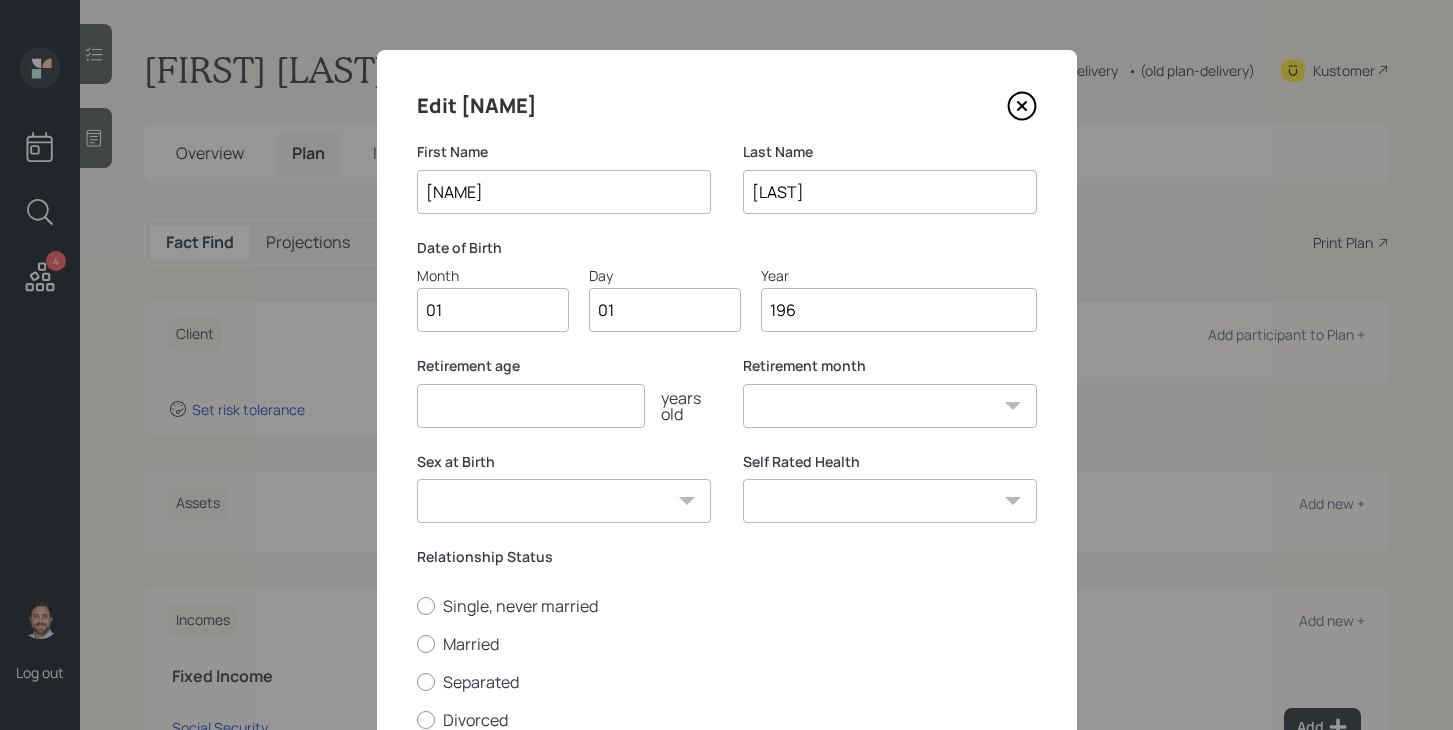 type on "[YEAR]" 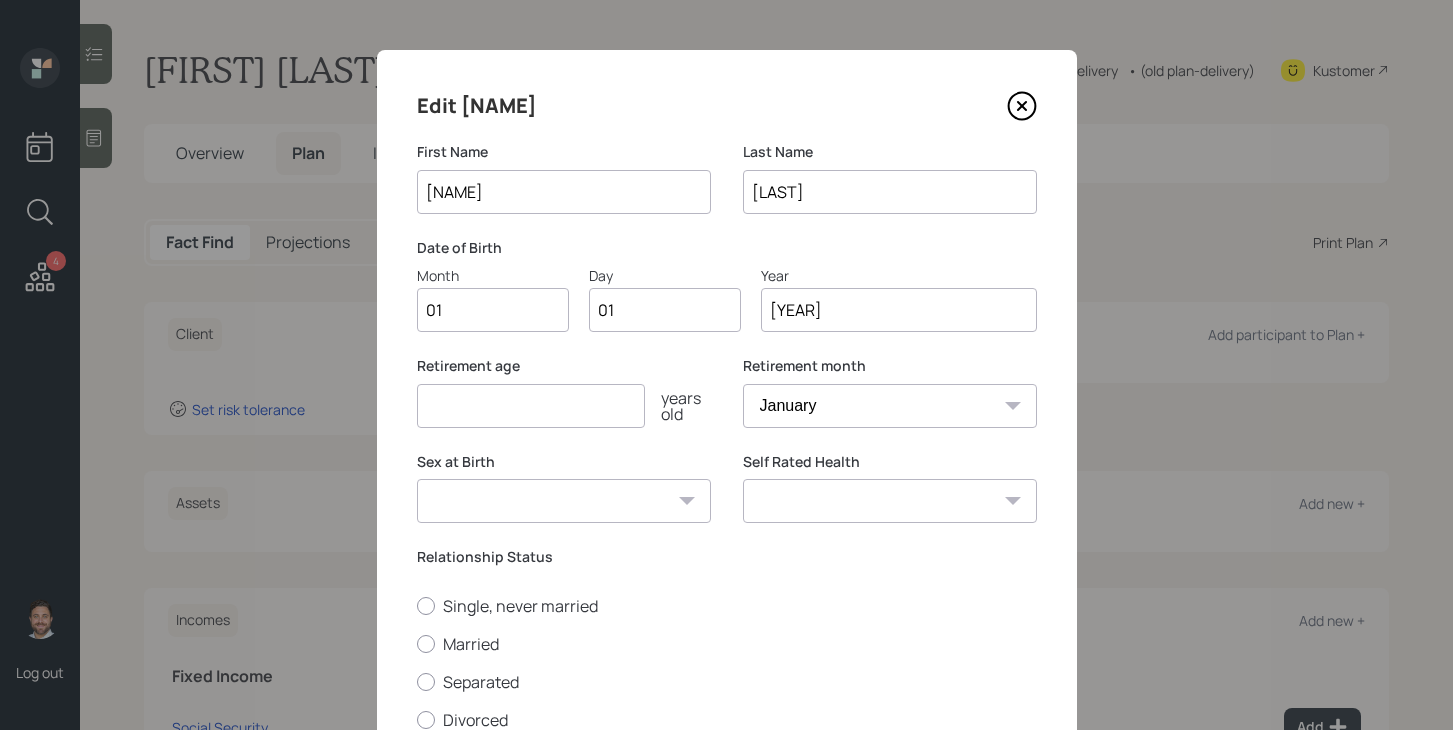 type on "[YEAR]" 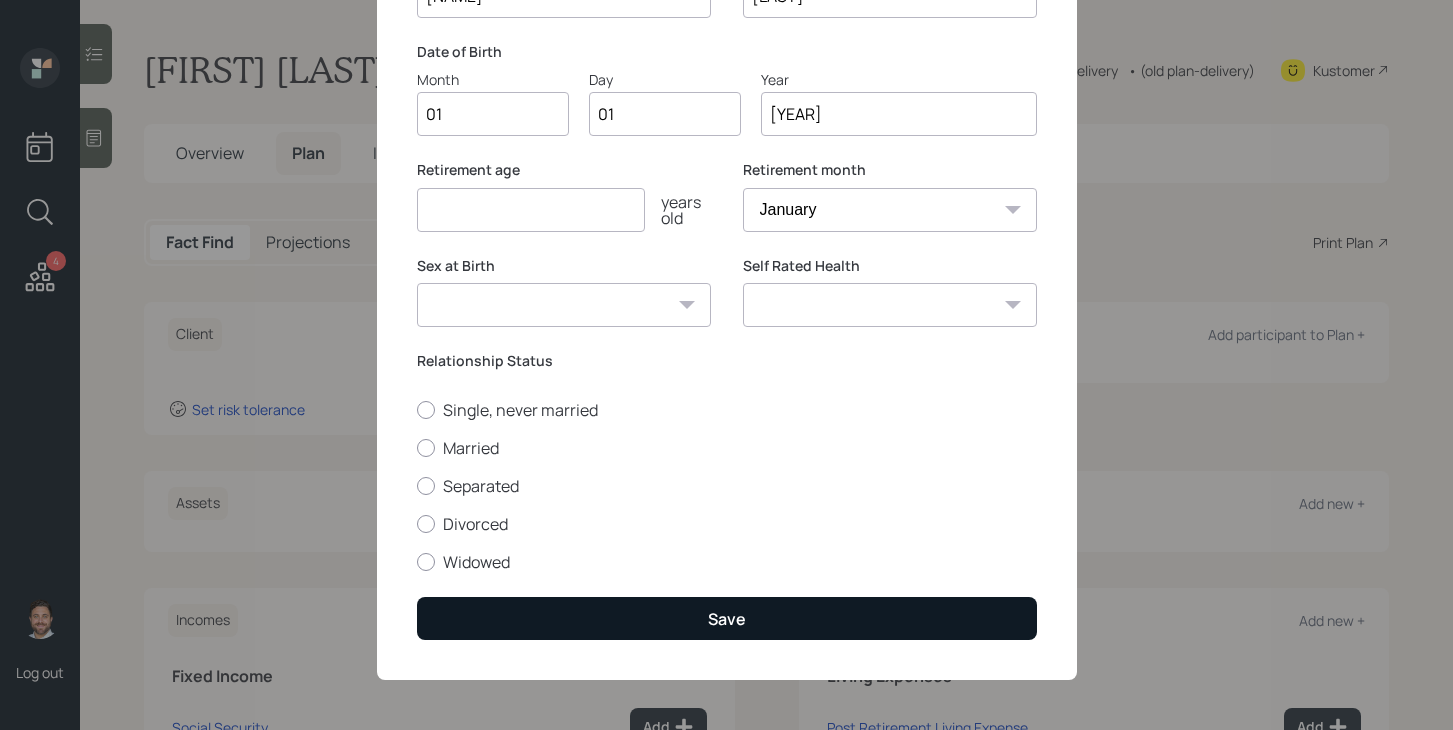 type on "[AGE]" 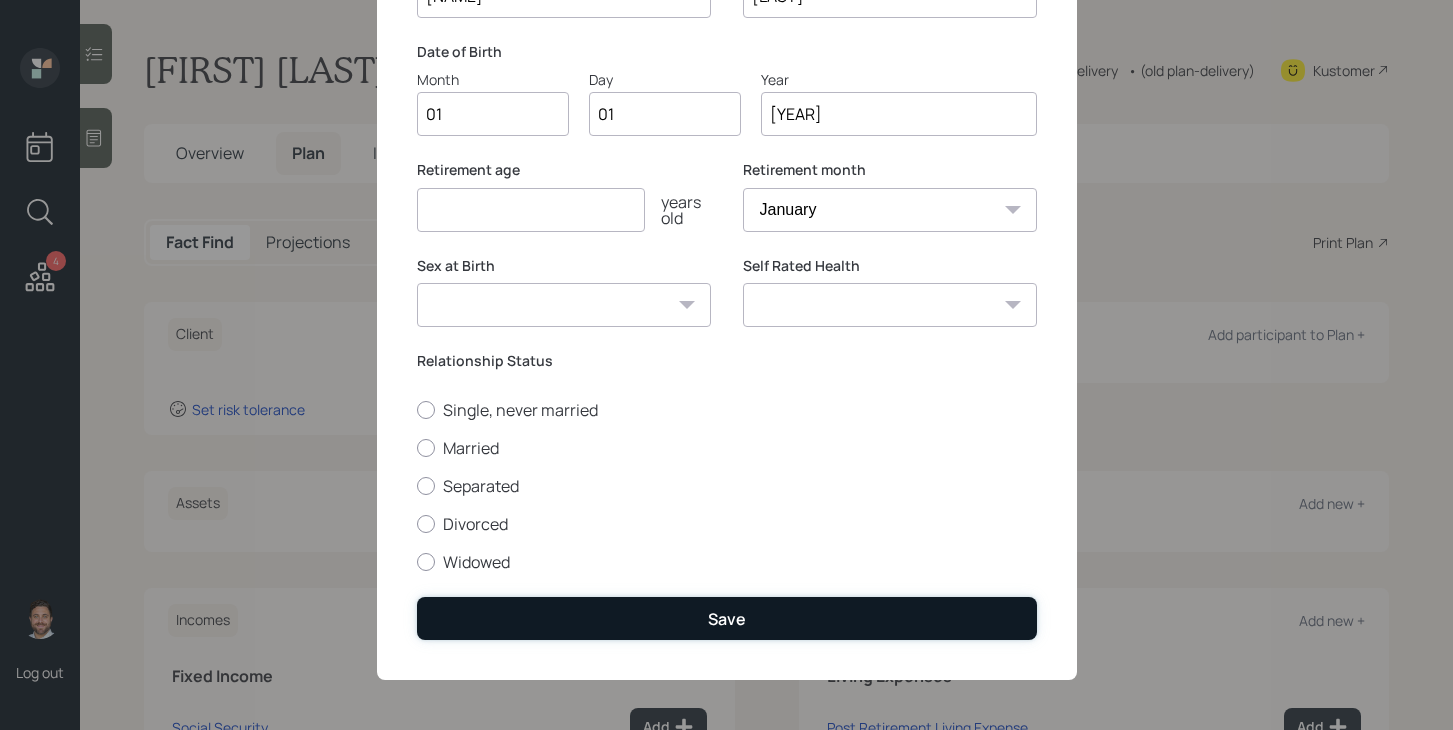 click on "Save" at bounding box center (727, 618) 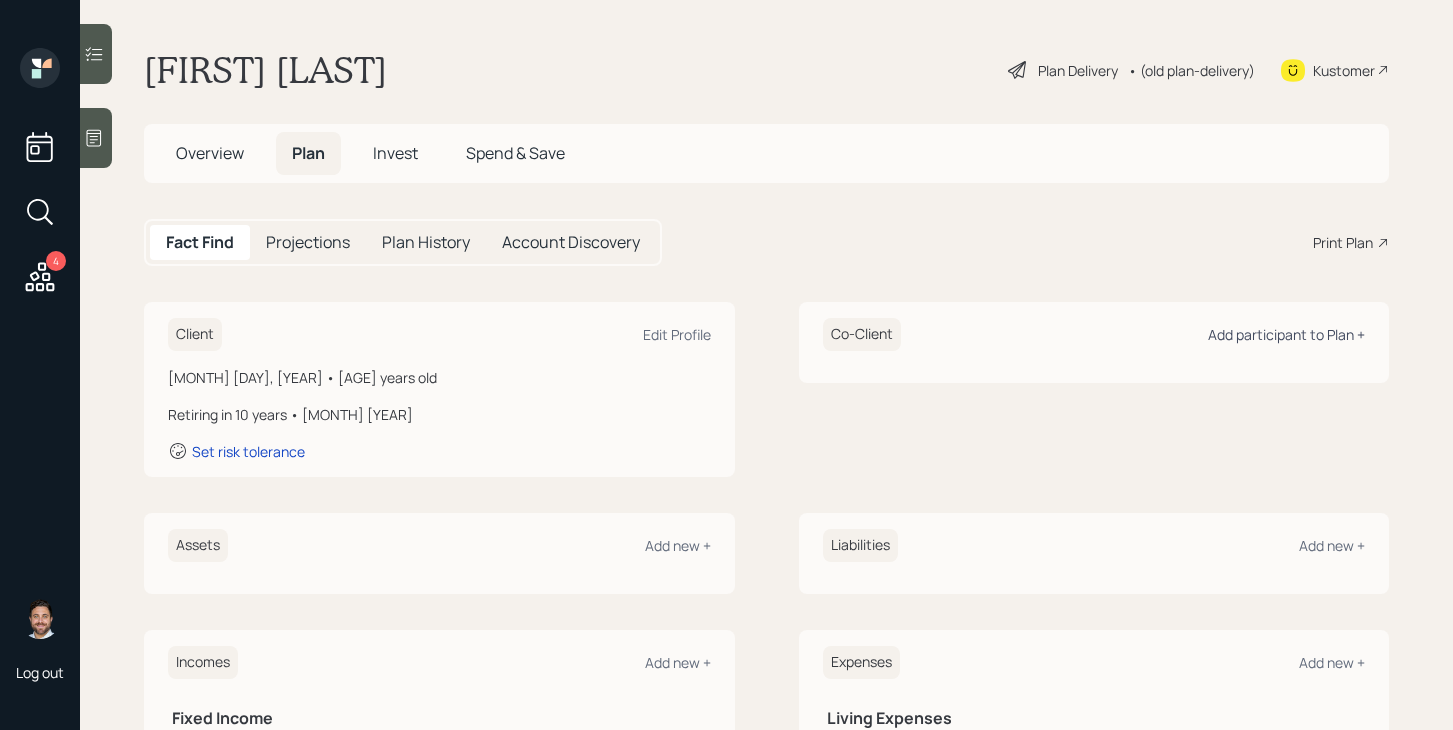 click on "Add participant to Plan +" at bounding box center [1286, 334] 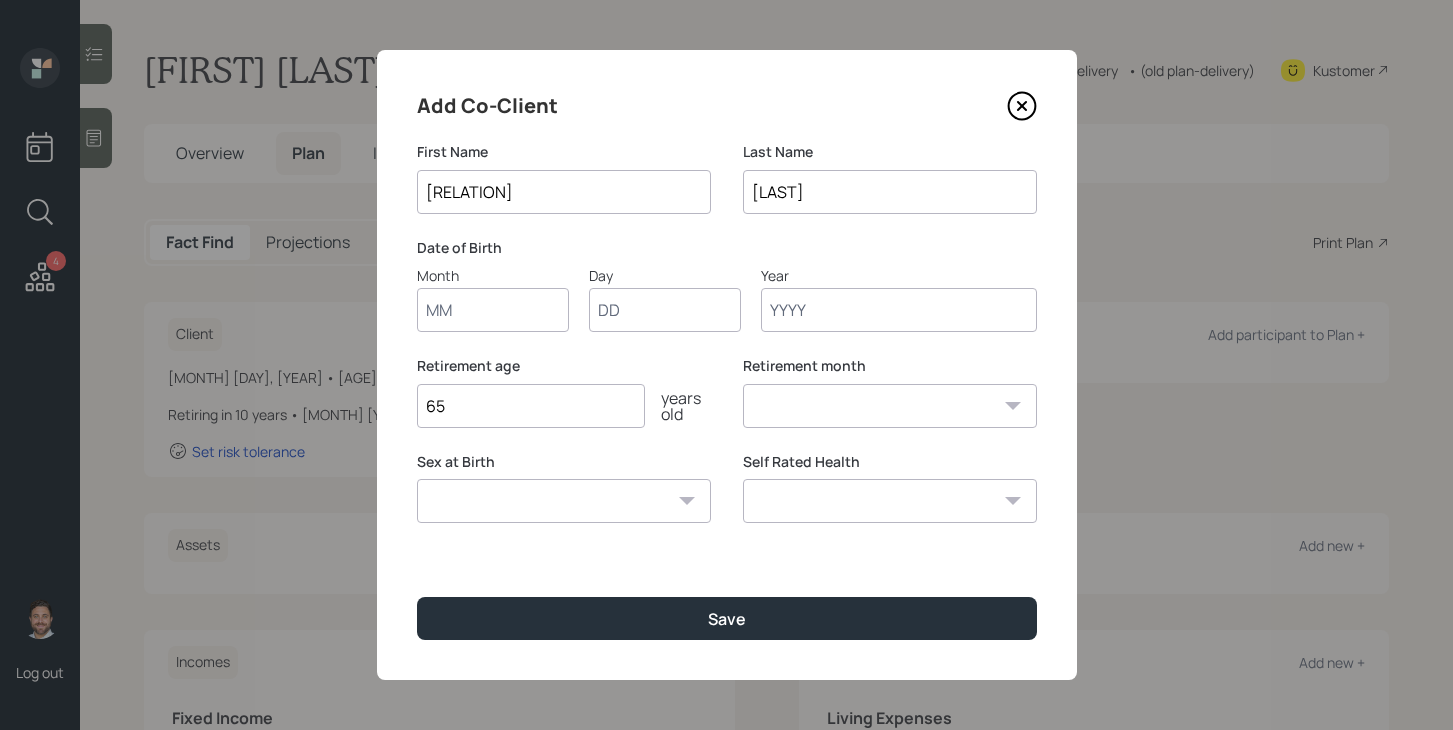type on "[RELATION]" 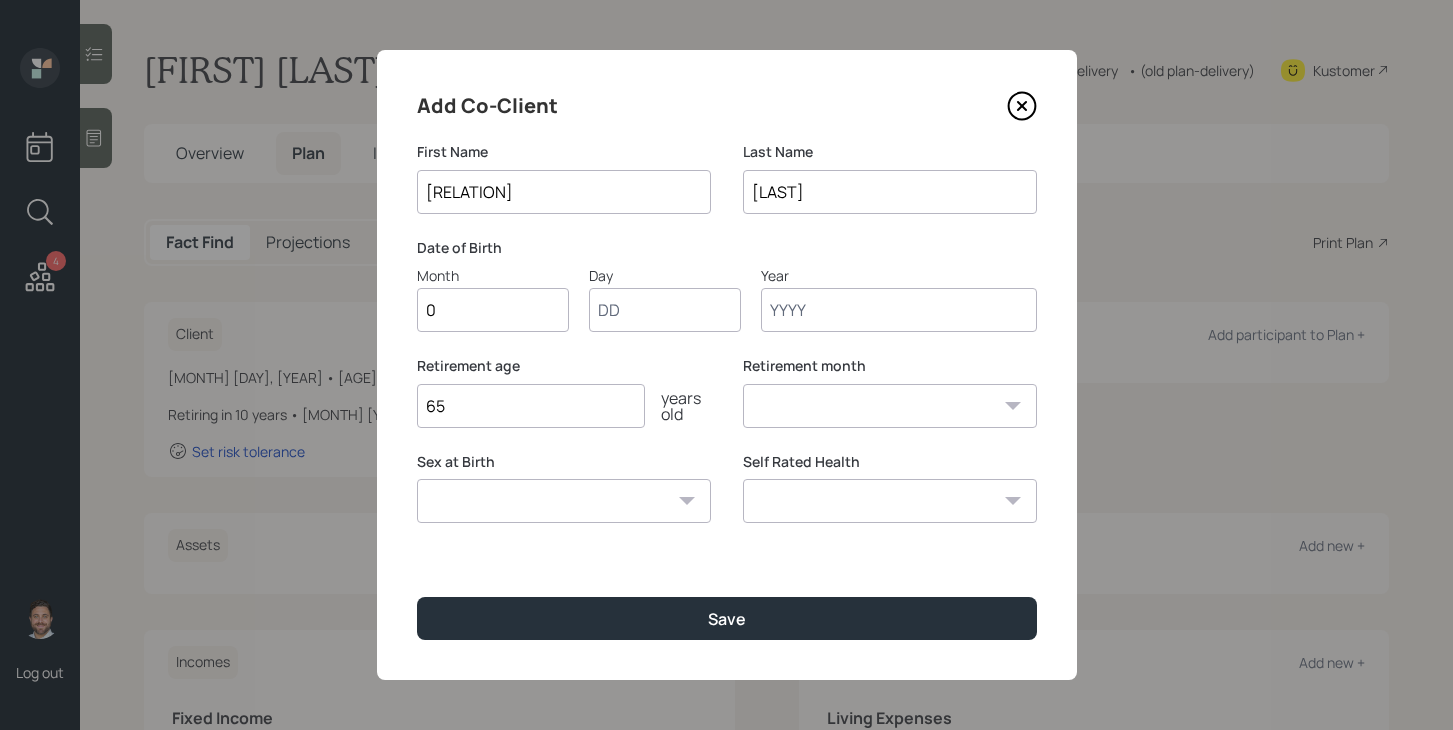type on "01" 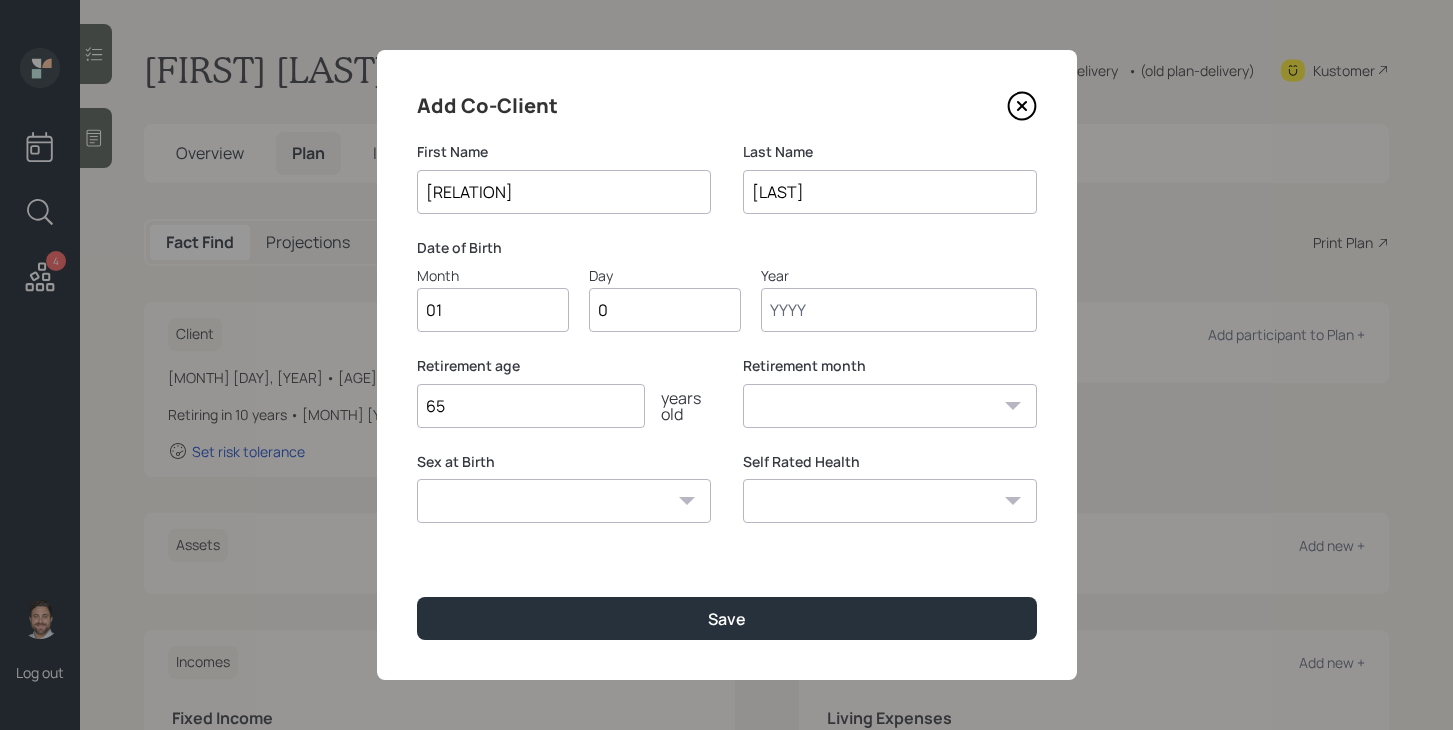 type on "01" 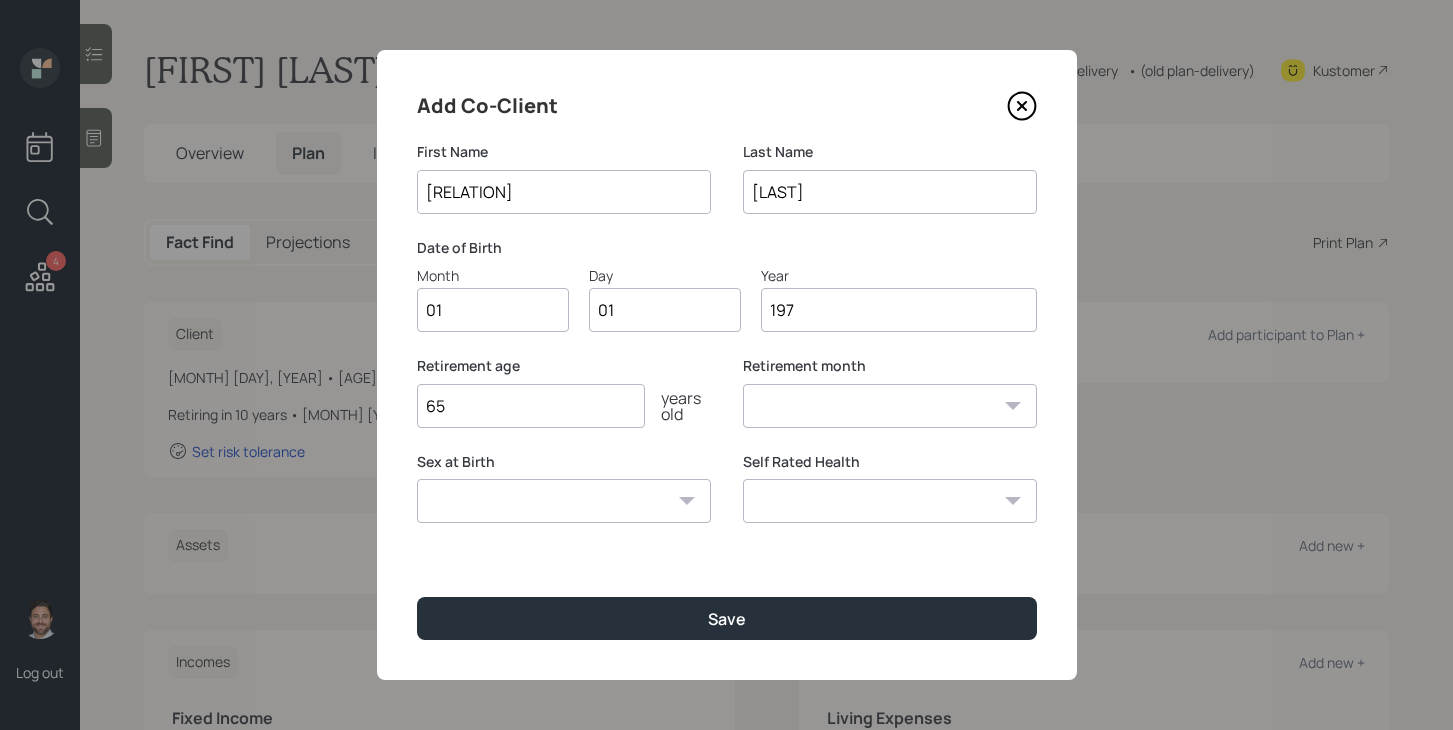 type on "[YEAR]" 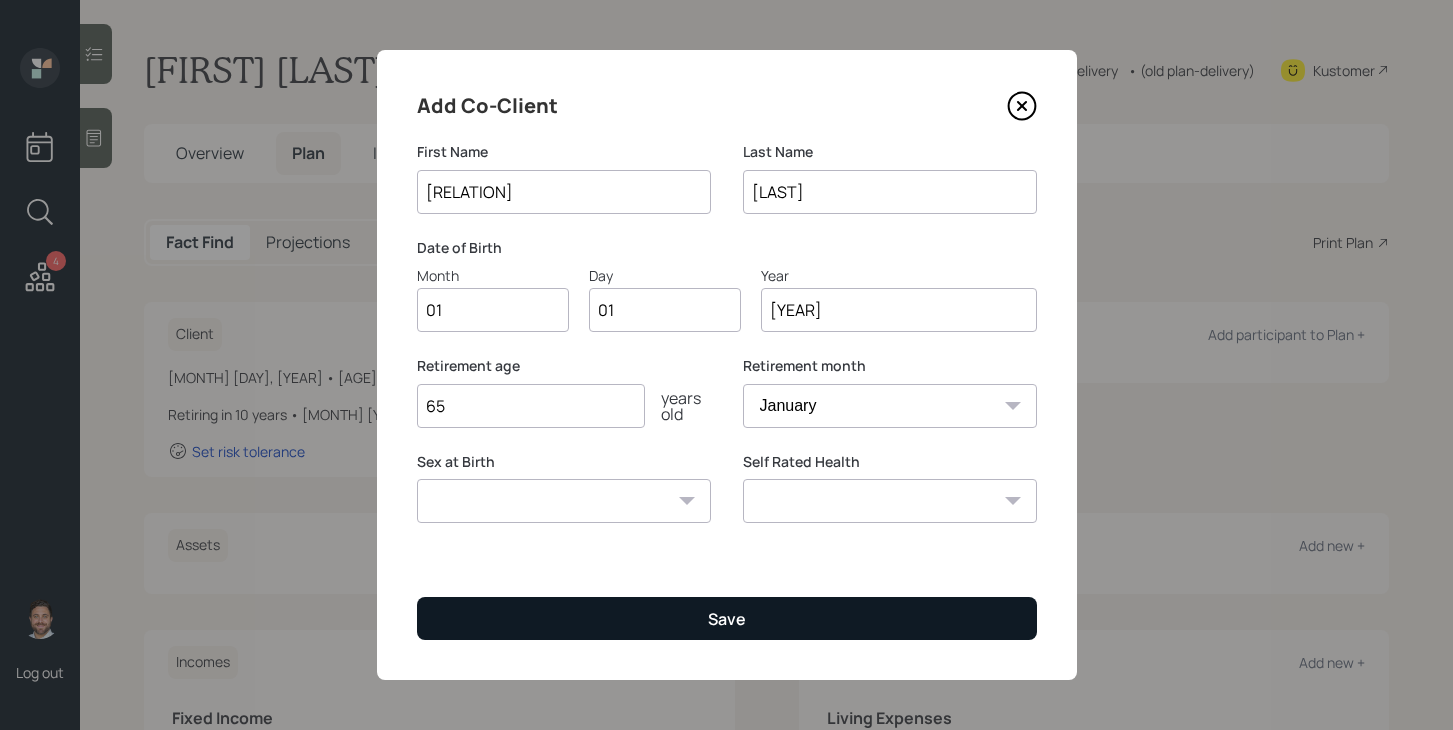 type on "[YEAR]" 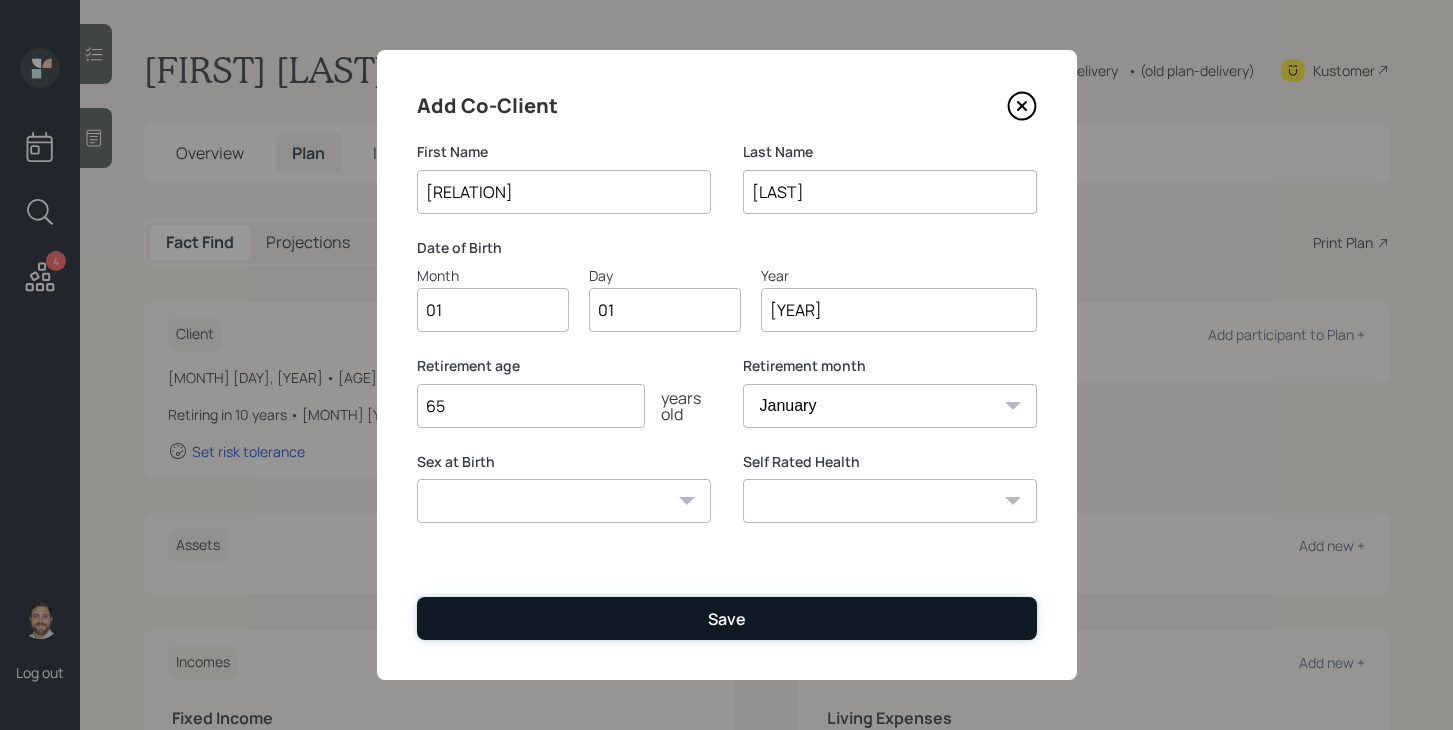 click on "Save" at bounding box center (727, 618) 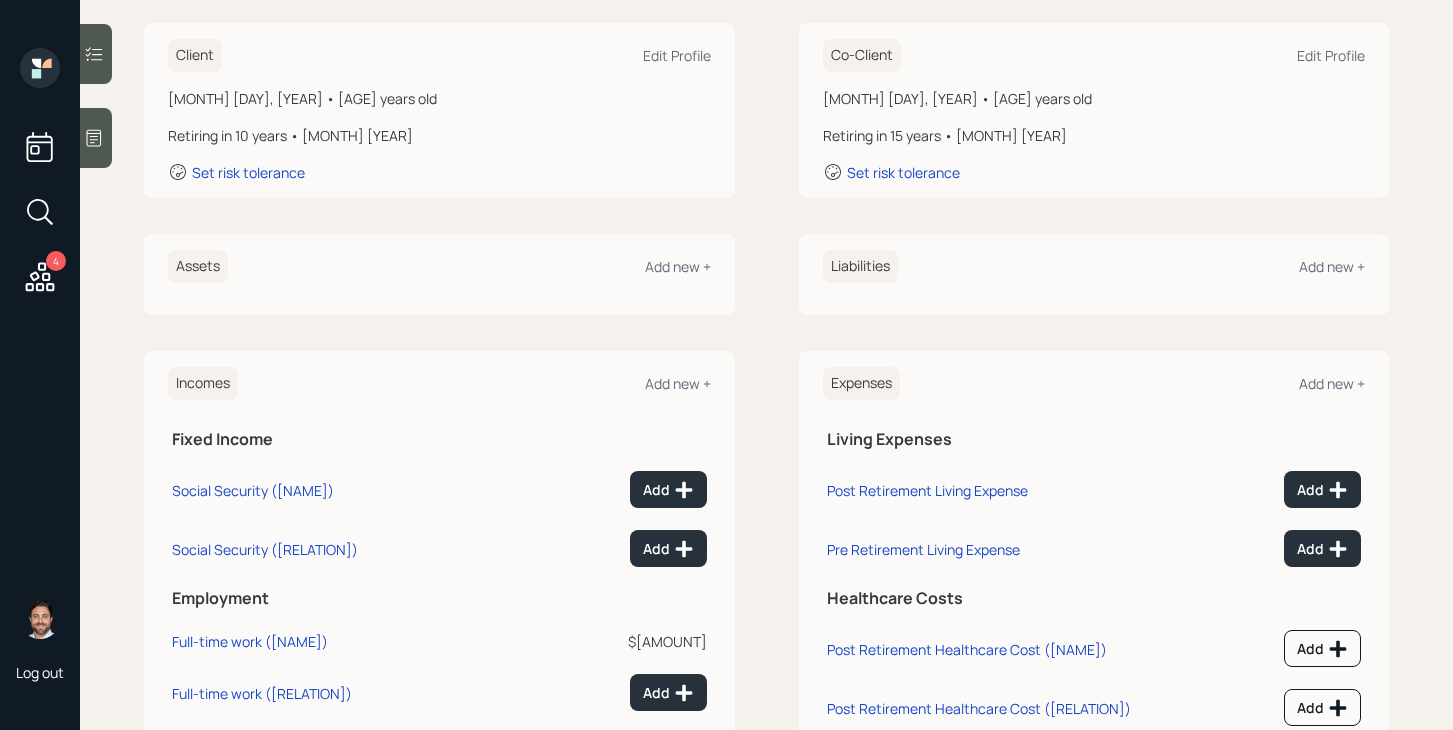 scroll, scrollTop: 347, scrollLeft: 0, axis: vertical 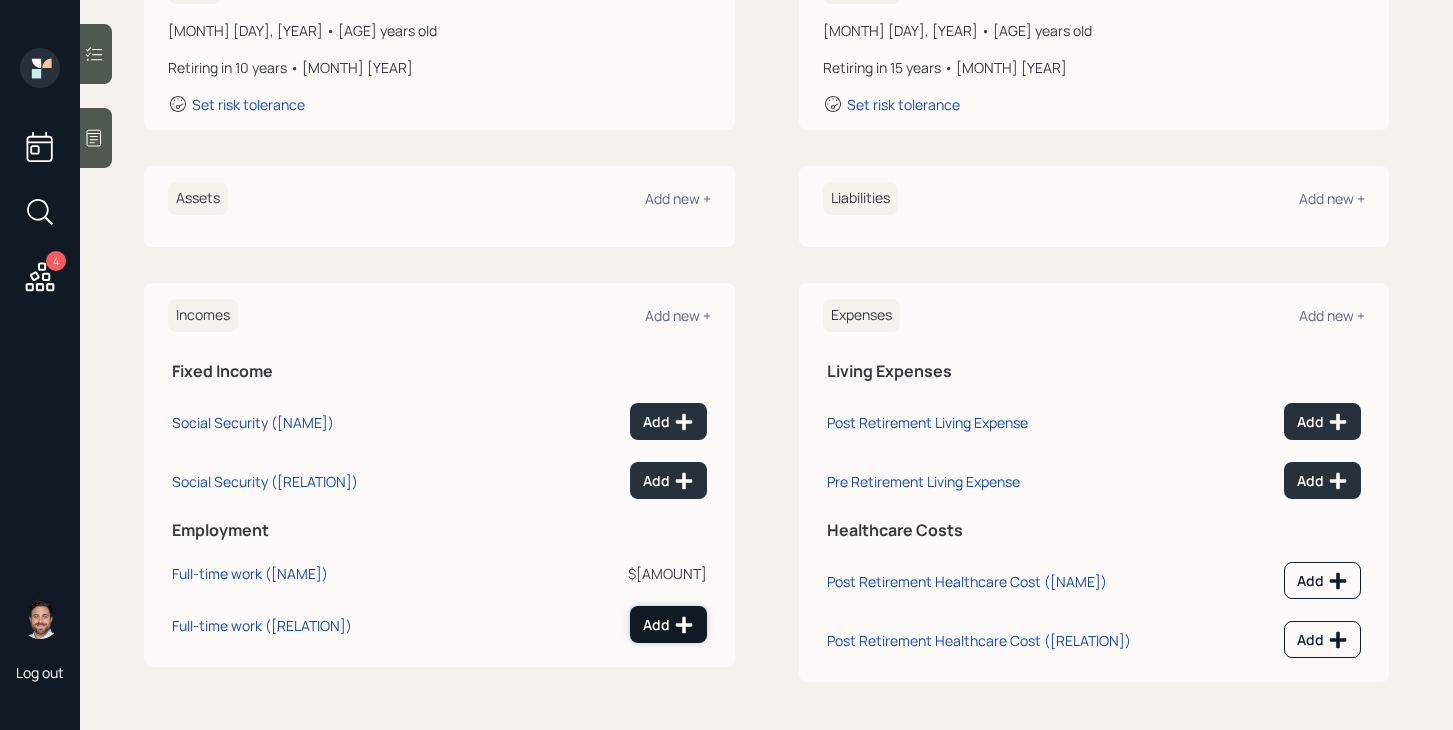 click 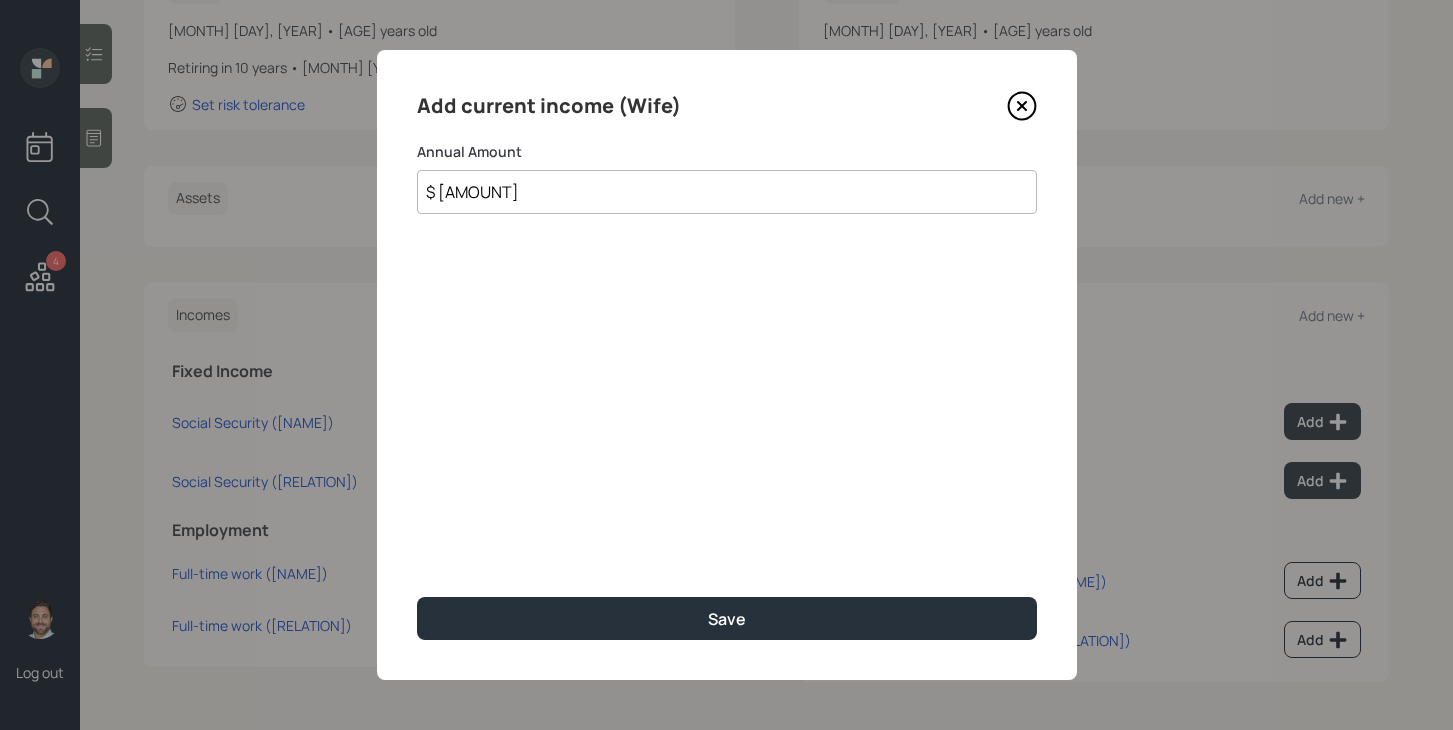 type on "$ [AMOUNT]" 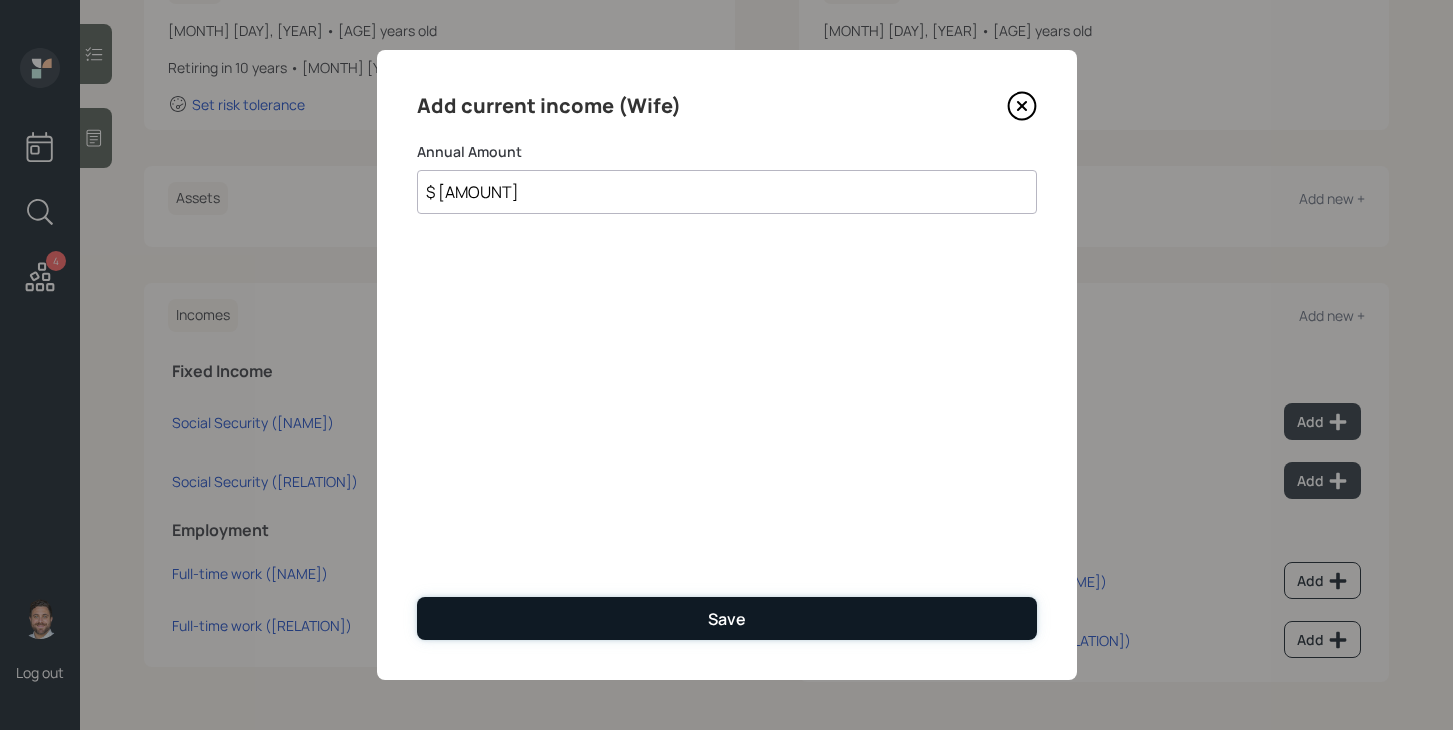 click on "Save" at bounding box center (727, 618) 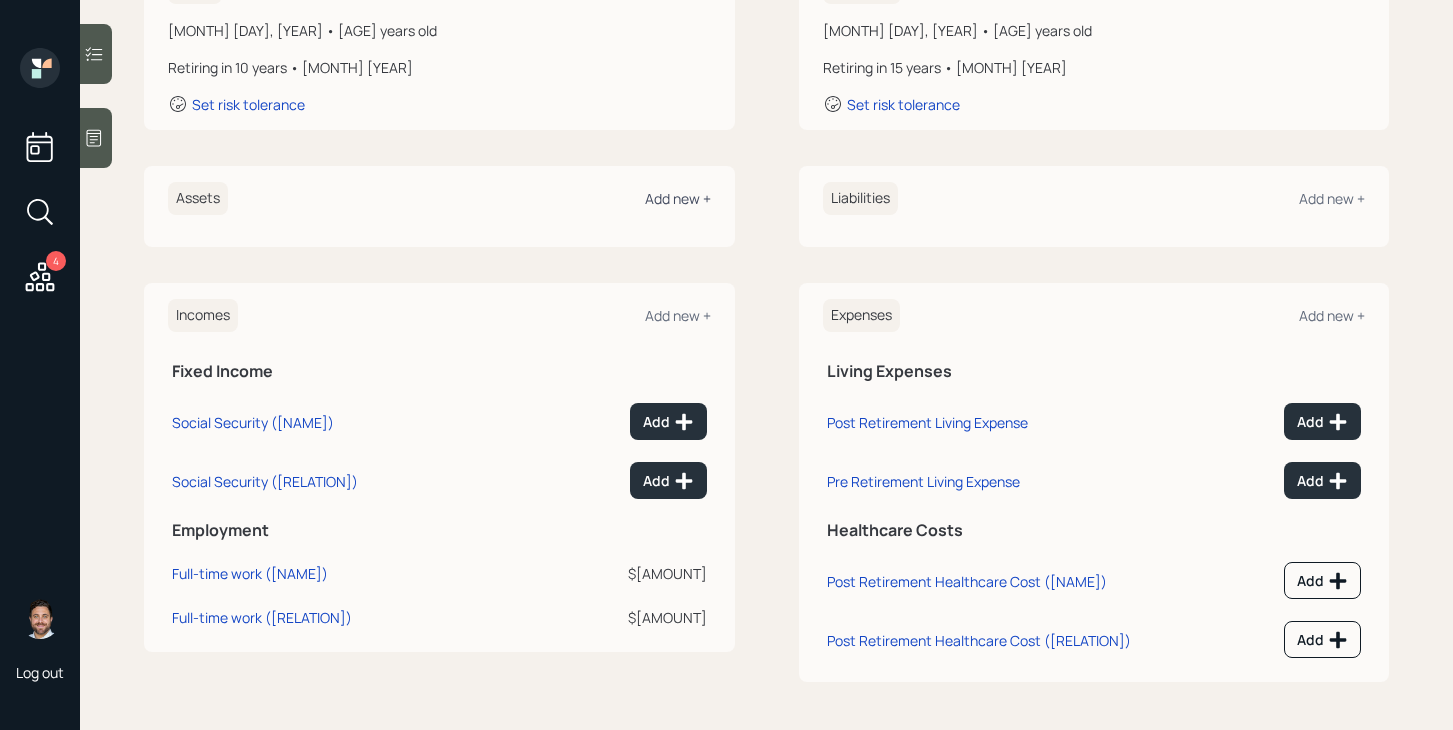 click on "Add new +" at bounding box center (678, 198) 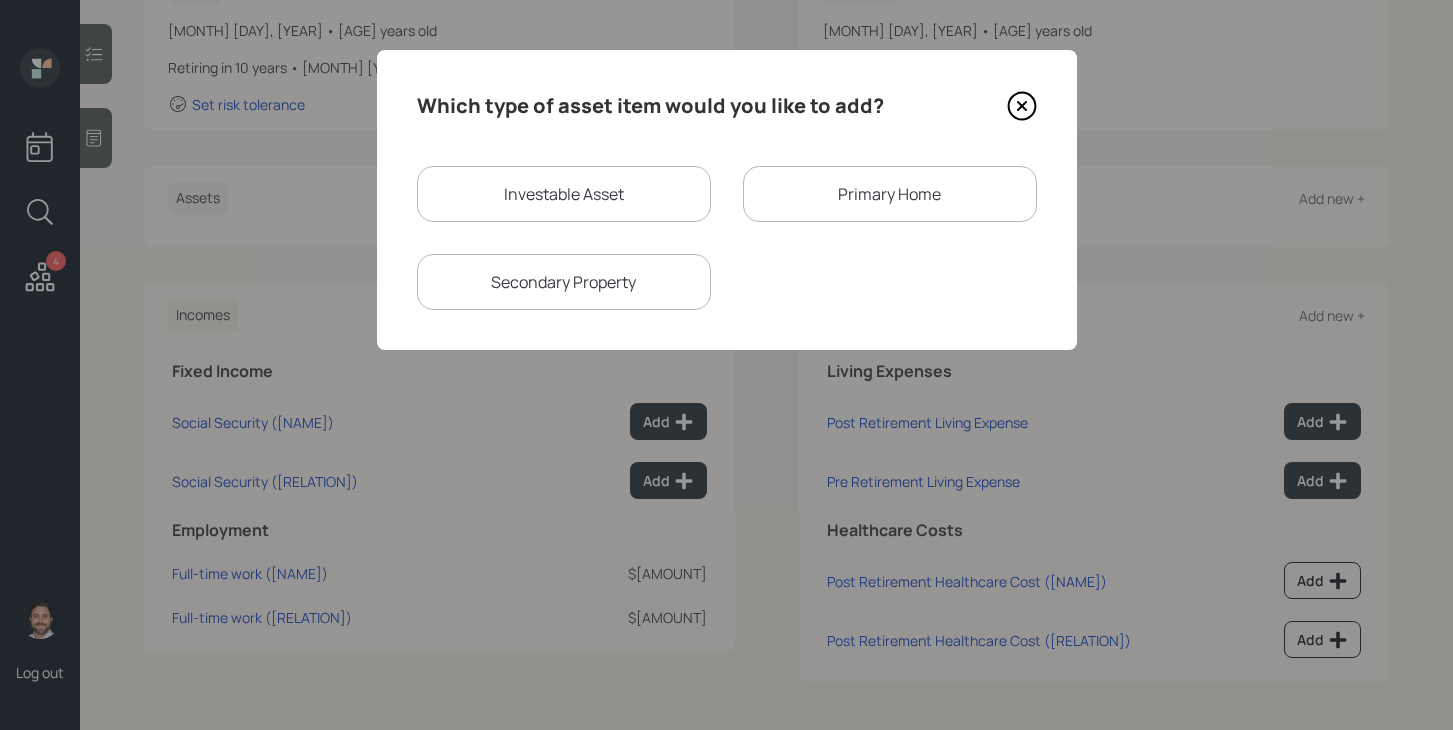 click on "Investable Asset" at bounding box center (564, 194) 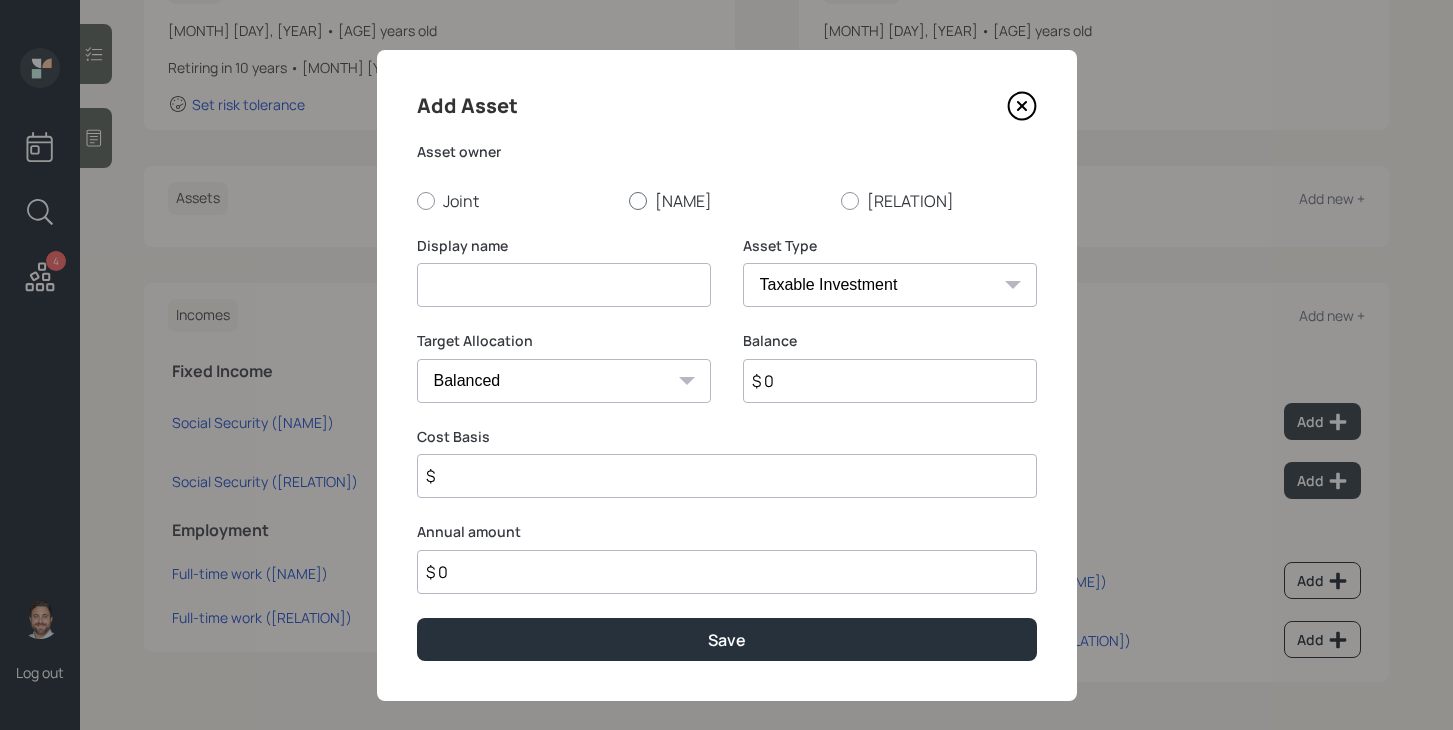 click at bounding box center [638, 201] 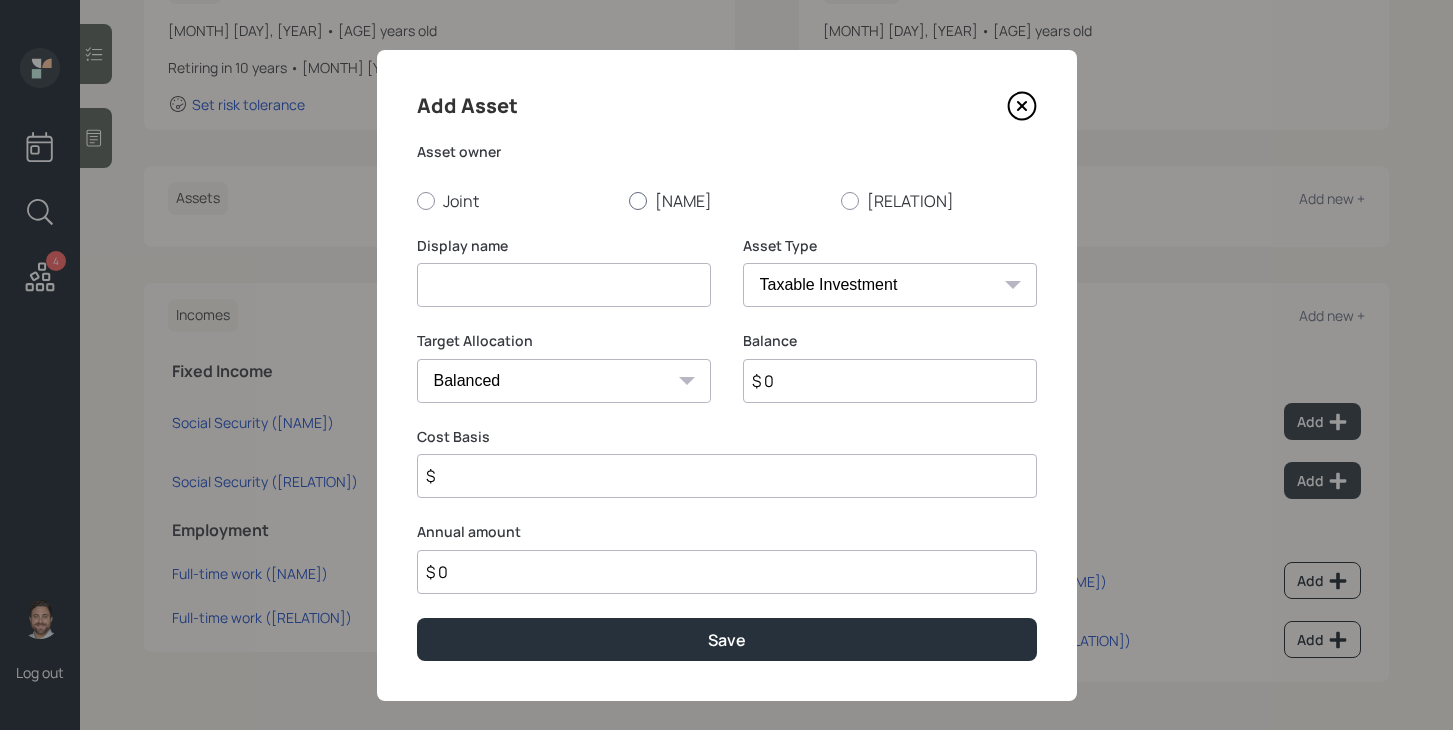 radio on "true" 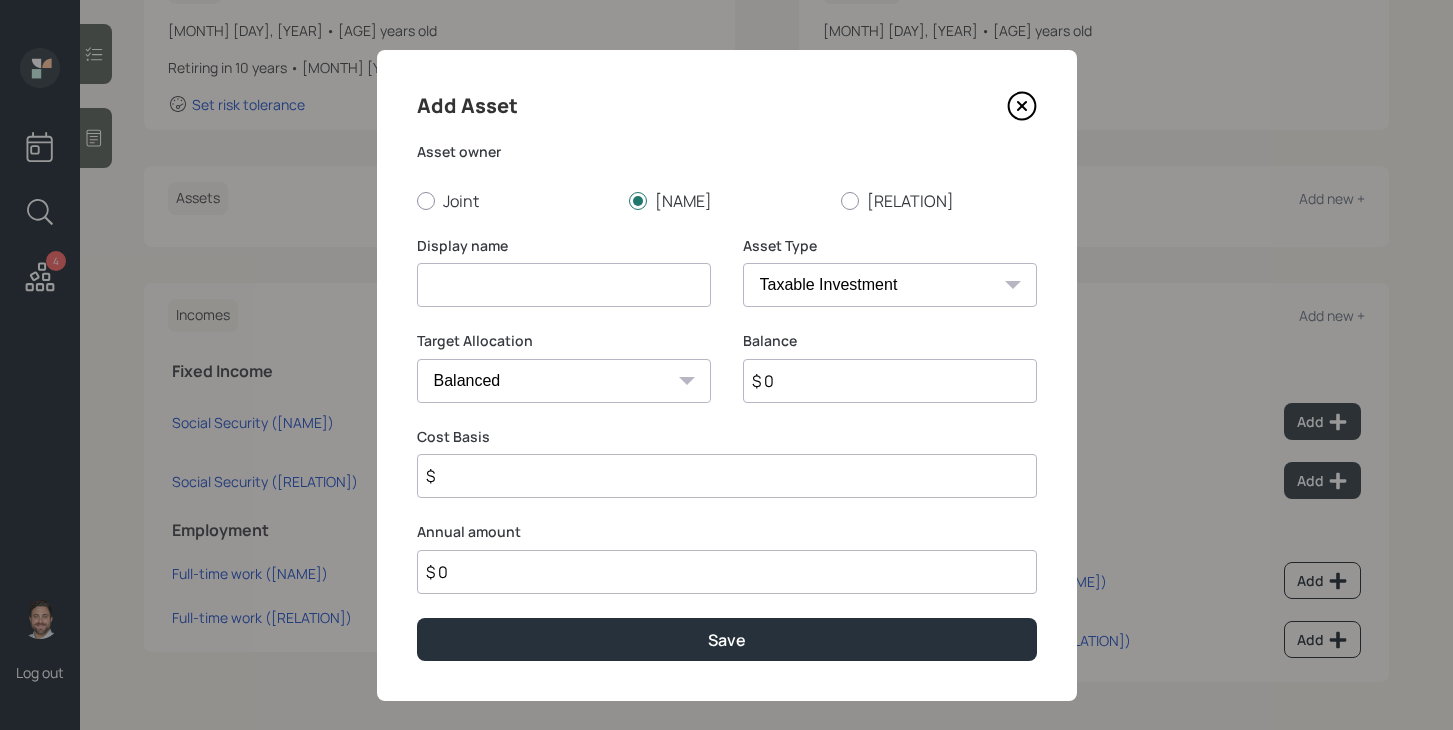 click at bounding box center (564, 285) 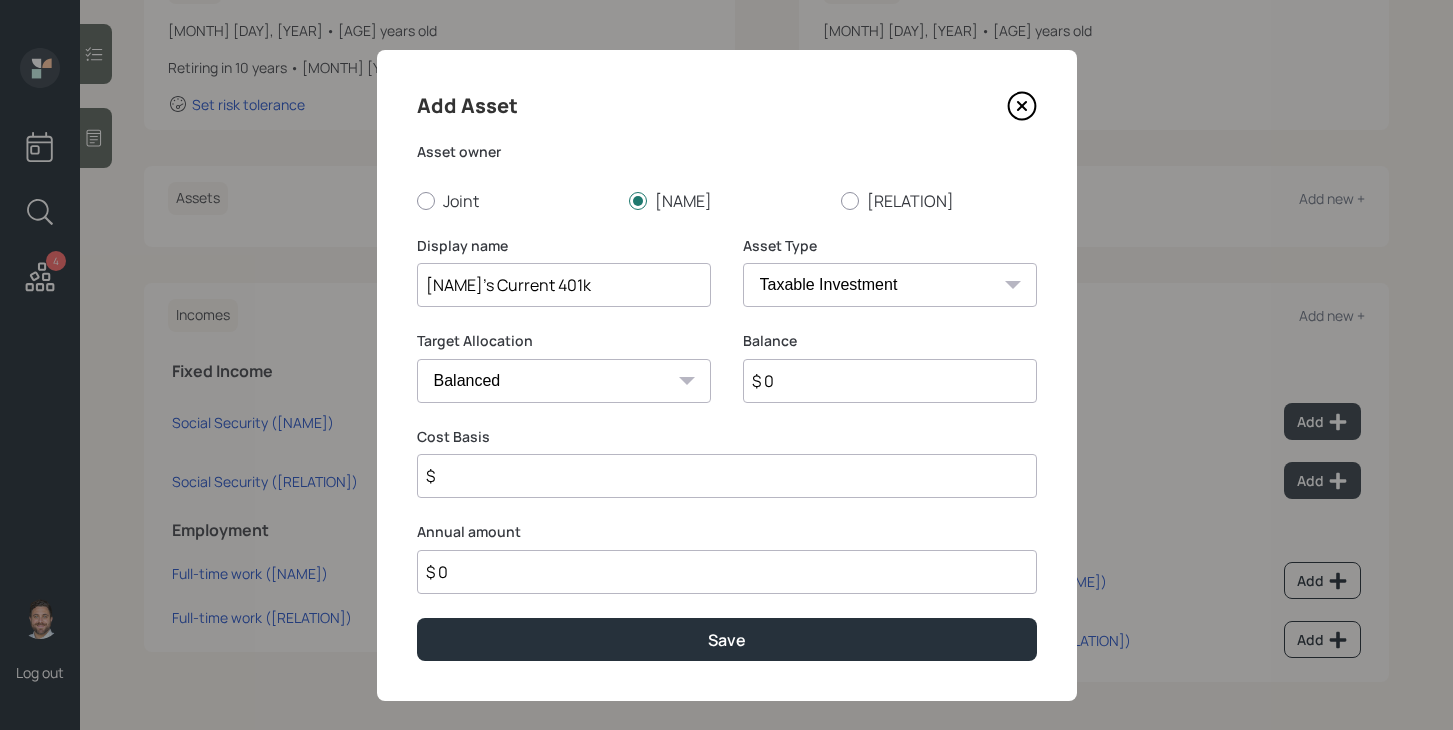 type on "[NAME]'s Current 401k" 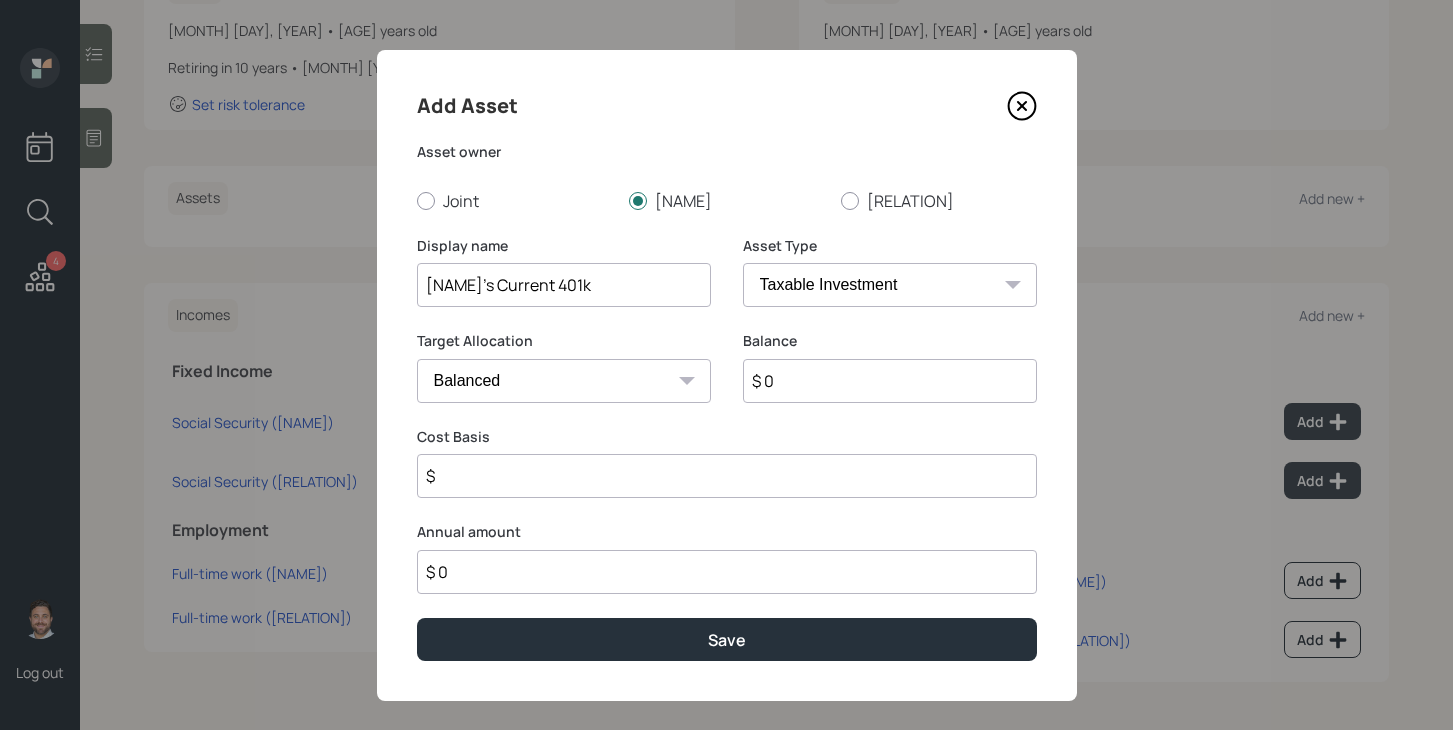 click on "SEP IRA IRA Roth IRA 401(k) Roth 401(k) 403(b) Roth 403(b) 457(b) Roth 457(b) Health Savings Account 529 Taxable Investment Checking / Savings Emergency Fund" at bounding box center [890, 285] 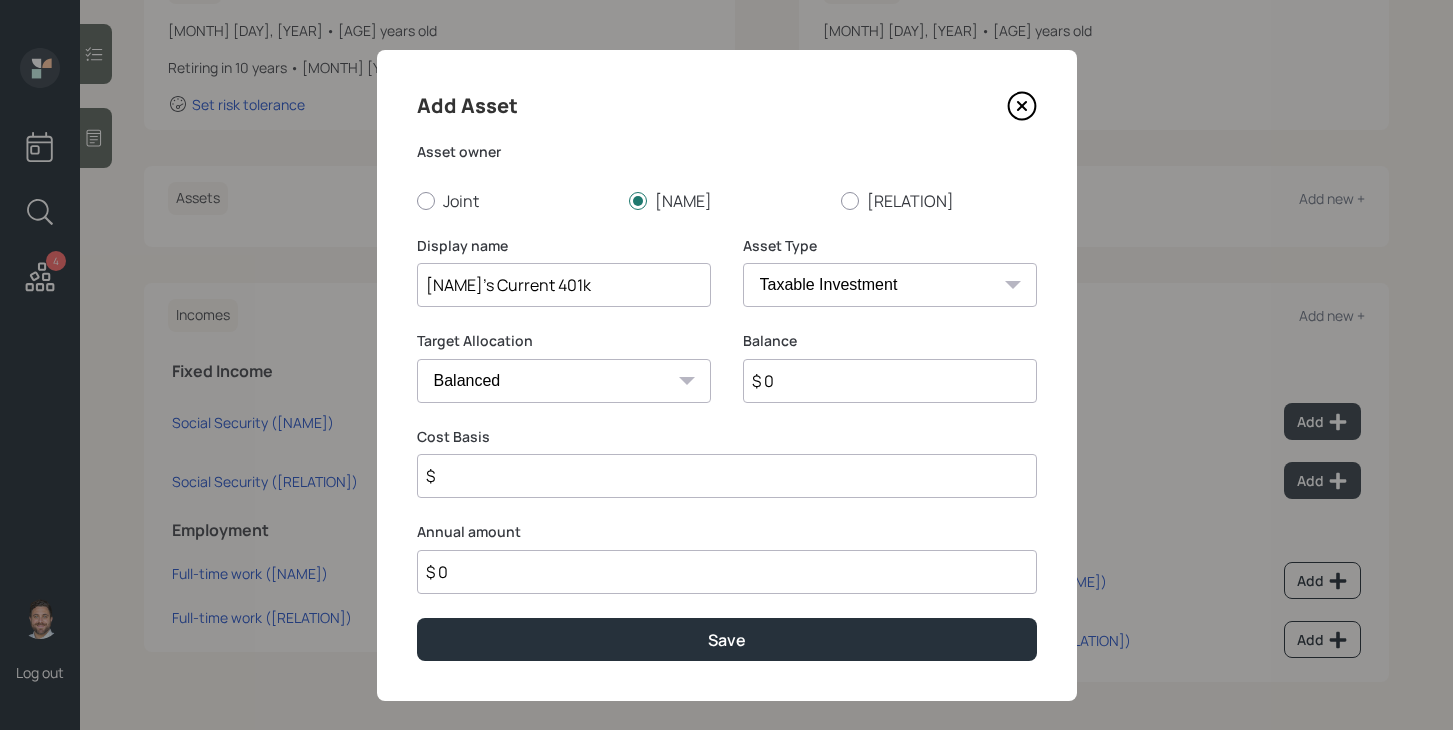 select on "company_sponsored" 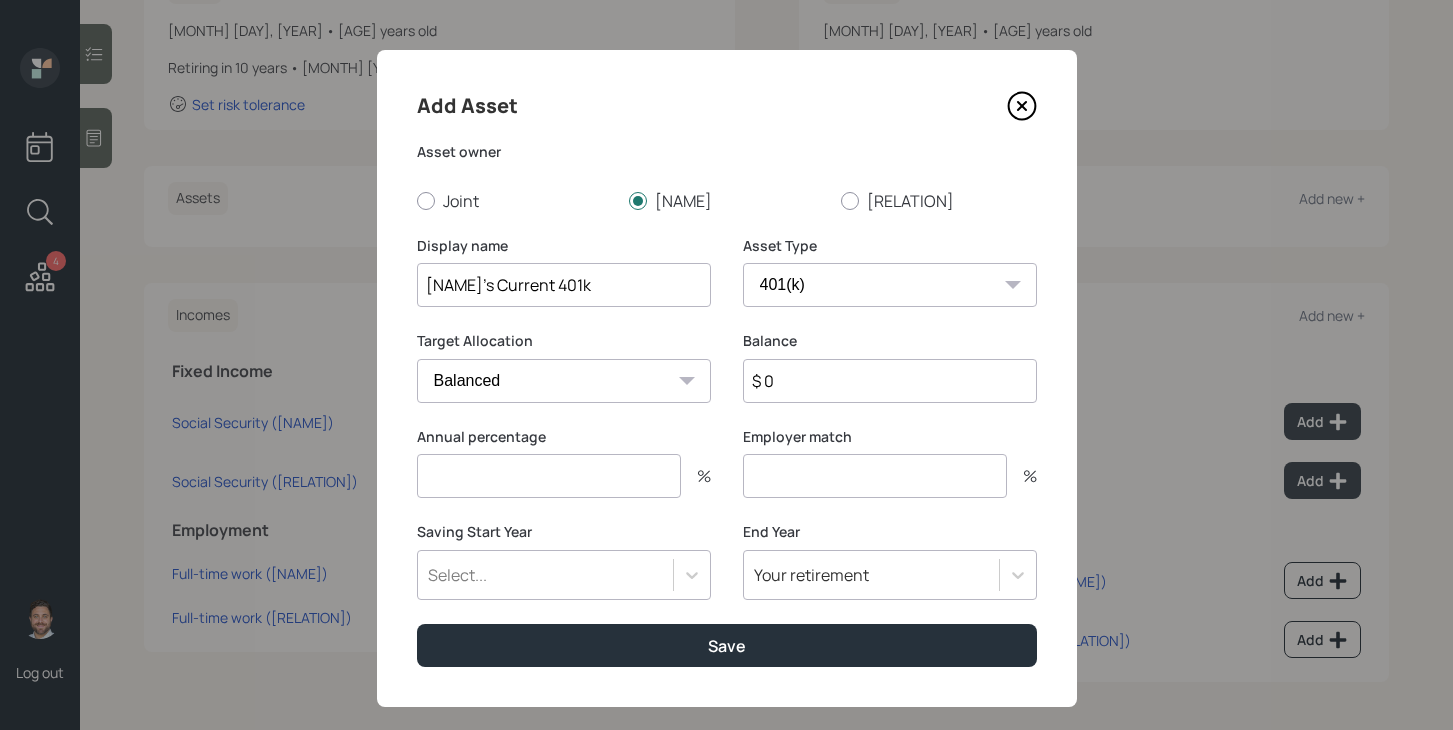 click on "$ 0" at bounding box center (890, 381) 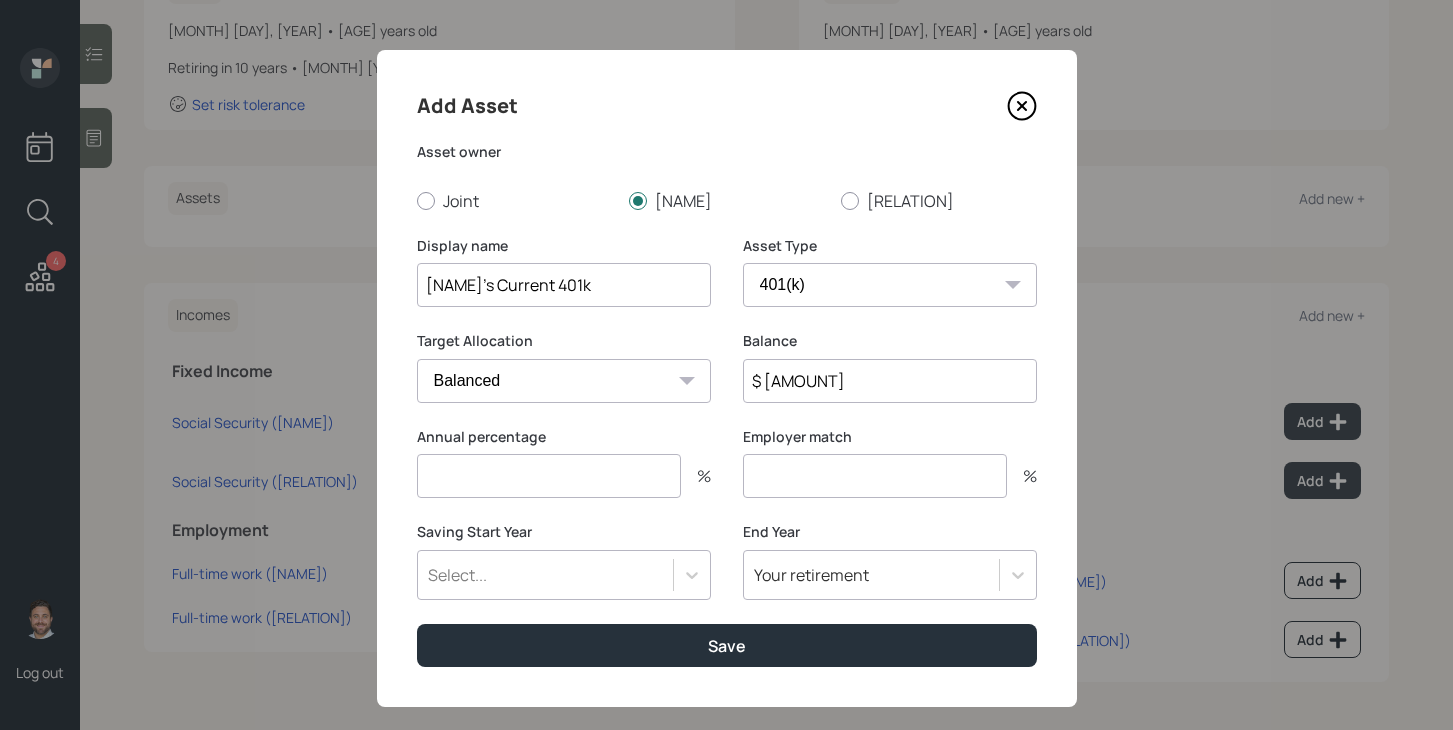 type on "$ [AMOUNT]" 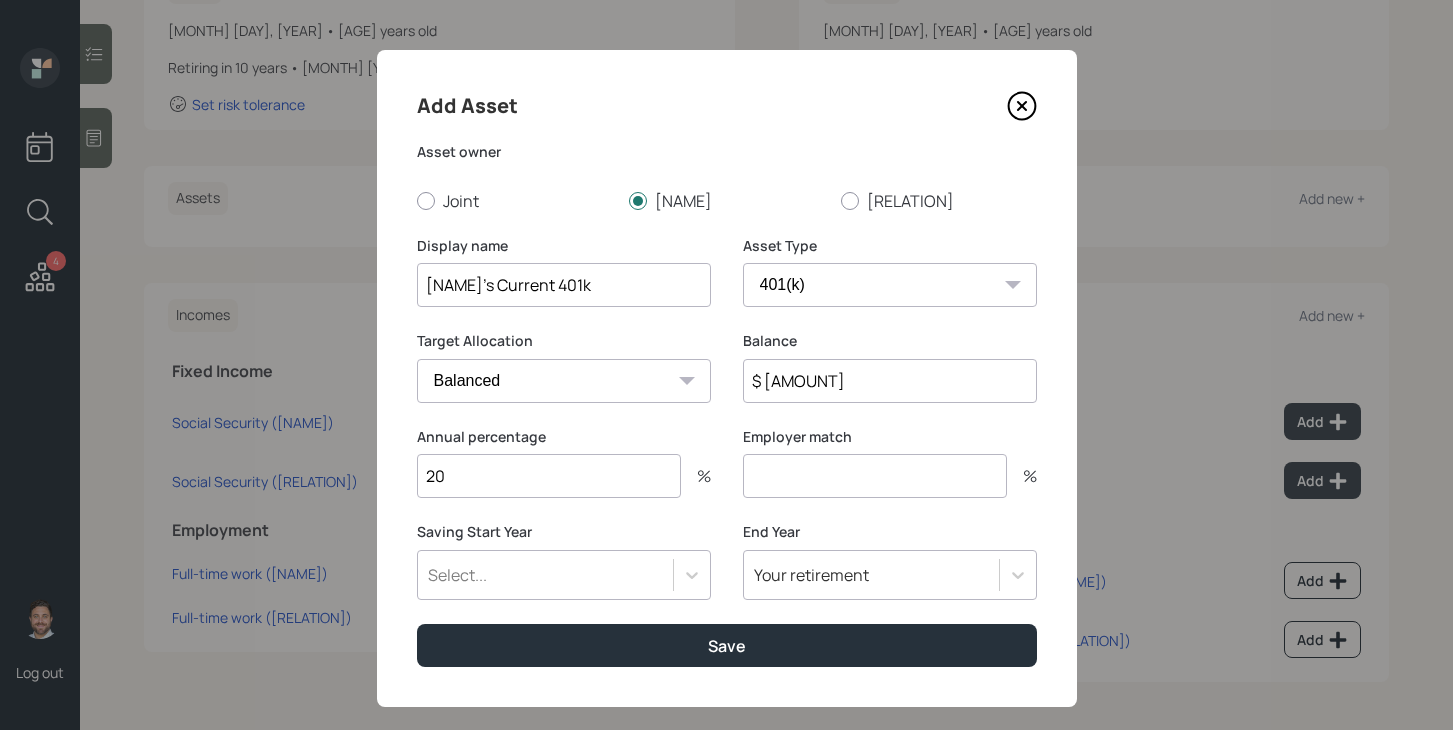 type on "20" 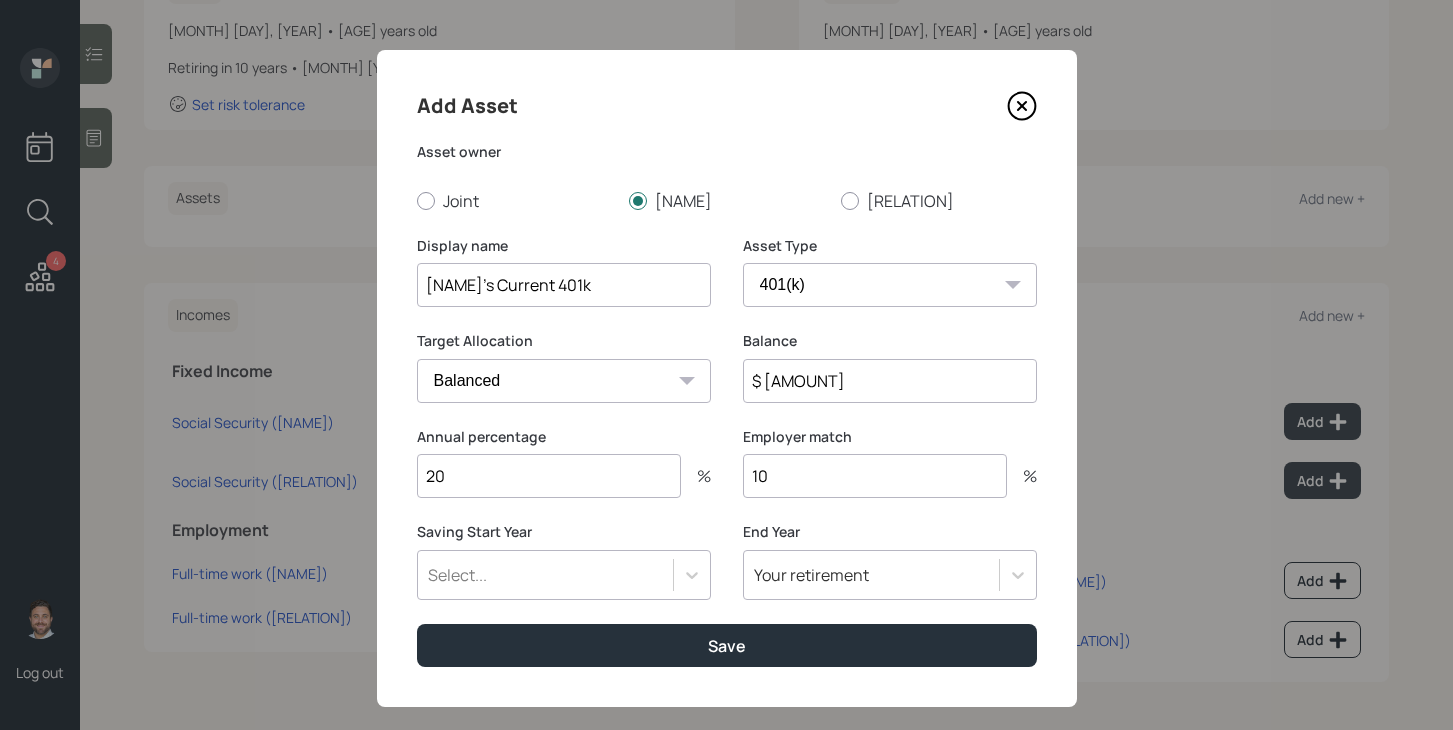 type on "10" 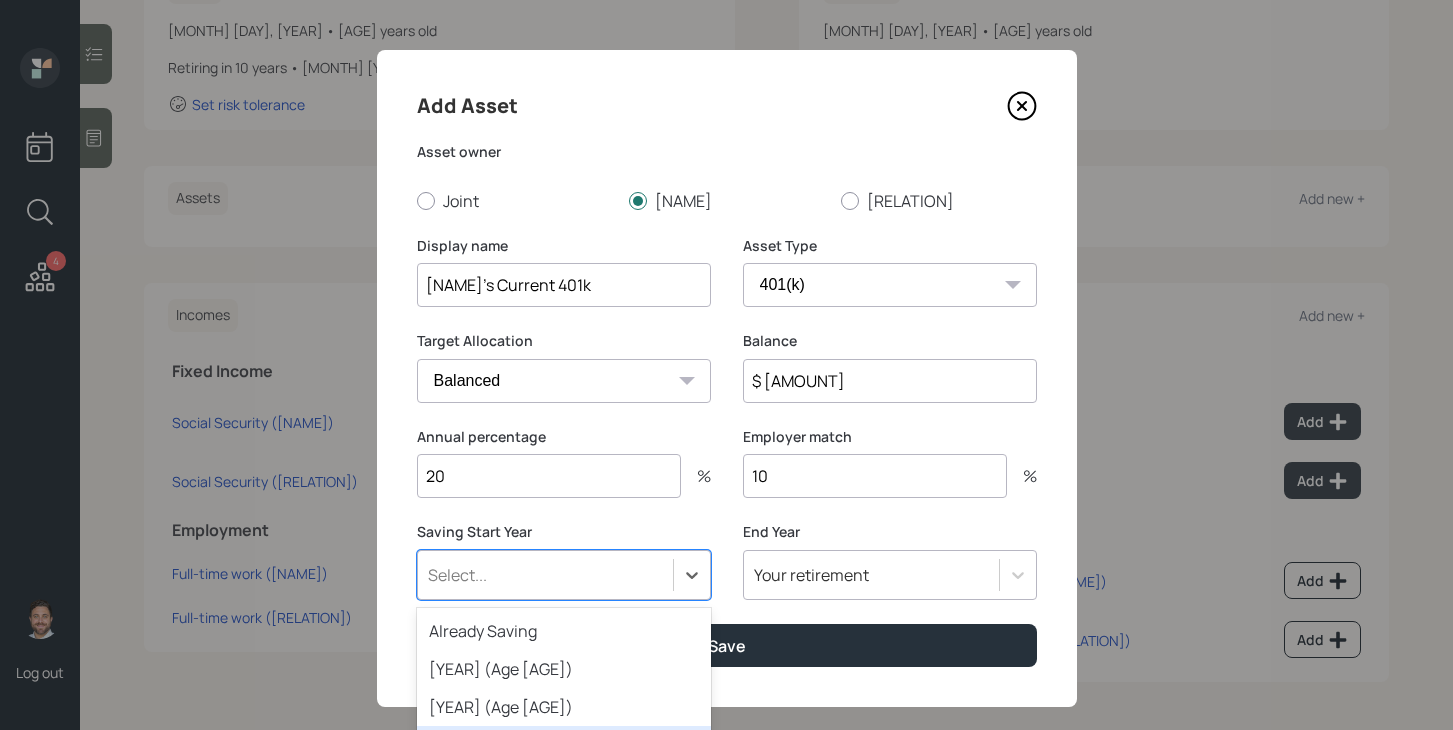 click on "option [YEAR] (Age [AGE]) focused, 4 of 79. 79 results available. Use Up and Down to choose options, press Enter to select the currently focused option, press Escape to exit the menu, press Tab to select the option and exit the menu. Select... Already Saving [YEAR] (Age [AGE]) [YEAR] (Age [AGE]) [YEAR] (Age [AGE]) [YEAR] (Age [AGE]) [YEAR] (Age [AGE]) [YEAR] (Age [AGE]) [YEAR] (Age [AGE]) [YEAR] (Age [AGE]) [YEAR] (Age [AGE]) [YEAR] (Age [AGE]) [YEAR] (Age [AGE]) [YEAR] (Age [AGE]) [YEAR] (Age [AGE]) [YEAR] (Age [AGE]) [YEAR] (Age [AGE]) [YEAR] (Age [AGE]) [YEAR] (Age [AGE]) [YEAR] (Age [AGE]) [YEAR] (Age [AGE]) [YEAR] (Age [AGE]) [YEAR] (Age [AGE]) [YEAR] (Age [AGE]) [YEAR] (Age [AGE]) [YEAR] (Age [AGE]) [YEAR] (Age [AGE]) [YEAR] (Age [AGE]) [YEAR] (Age [AGE]) [YEAR] (Age [AGE]) [YEAR] (Age [AGE]) [YEAR] (Age [AGE]) [YEAR] (Age [AGE]) [YEAR] (Age [AGE]) [YEAR] (Age [AGE]) [YEAR] (Age [AGE]) [YEAR] (Age [AGE]) [YEAR] (Age [AGE]) [YEAR] (Age [AGE]) [YEAR] (Age [AGE]) [YEAR] (Age [AGE]) [YEAR] (Age [AGE]) [YEAR] (Age [AGE]) [YEAR] (Age [AGE]) [YEAR] (Age [AGE]) [YEAR] (Age [AGE]) [YEAR] (Age [AGE]) [YEAR] (Age [AGE]) [YEAR] (Age [AGE]) [YEAR] (Age [AGE]) [YEAR] (Age [AGE]) [YEAR] (Age [AGE]) [YEAR] (Age [AGE]) [YEAR] (Age [AGE]) [YEAR] (Age [AGE]) [YEAR] (Age [AGE]) [YEAR] (Age [AGE]) [YEAR] (Age [AGE]) [YEAR] (Age [AGE]) [YEAR] (Age [AGE]) [YEAR] (Age [AGE]) [YEAR] (Age [AGE]) [YEAR] (Age [AGE]) [YEAR] (Age [AGE]) [YEAR] (Age [AGE]) [YEAR] (Age [AGE]) [YEAR] (Age [AGE]) [YEAR] (Age [AGE]) [YEAR] (Age [AGE]) [YEAR] (Age [AGE]) [YEAR] (Age [AGE]) [YEAR] (Age [AGE]) [YEAR] (Age [AGE]) [YEAR] (Age [AGE]) [YEAR] (Age [AGE]) [YEAR] (Age [AGE]) [YEAR] (Age [AGE])" at bounding box center [564, 575] 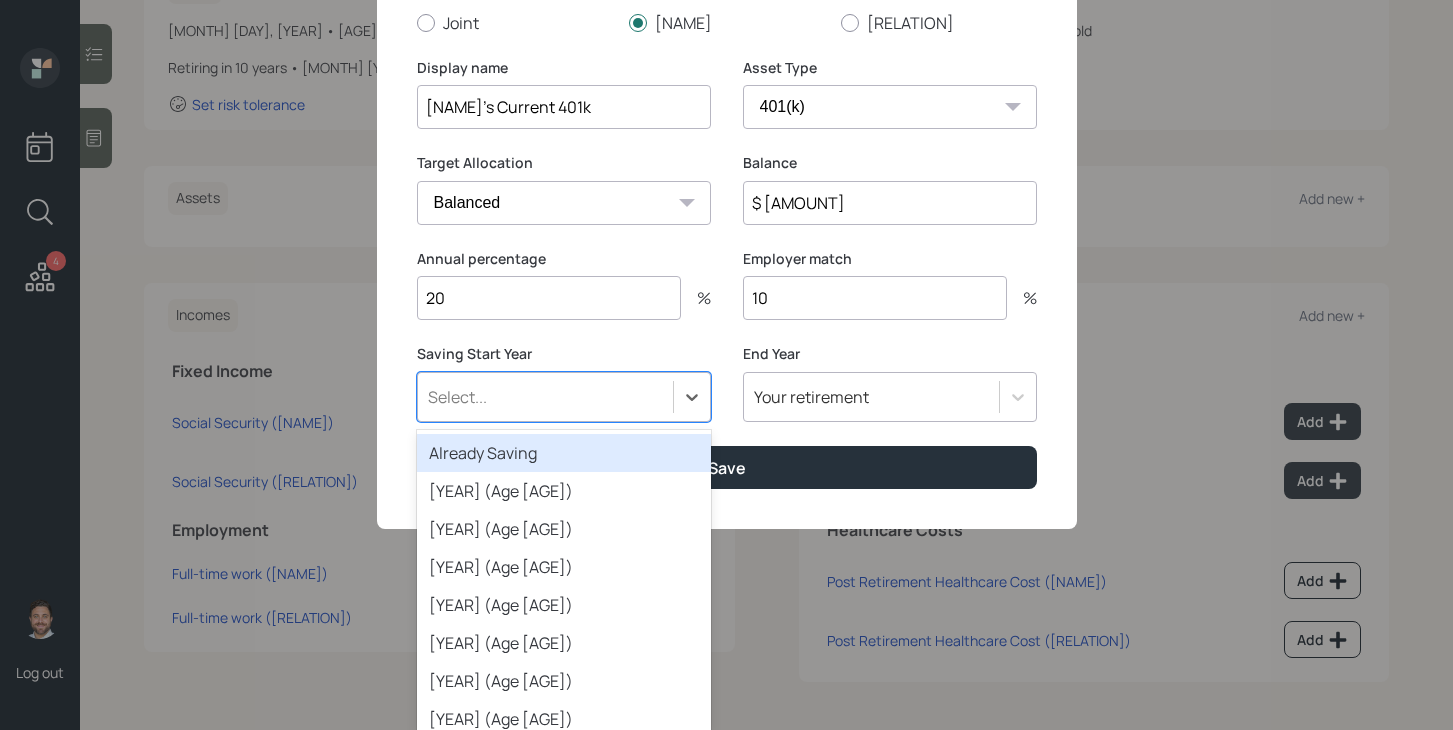 click on "Already Saving" at bounding box center (564, 453) 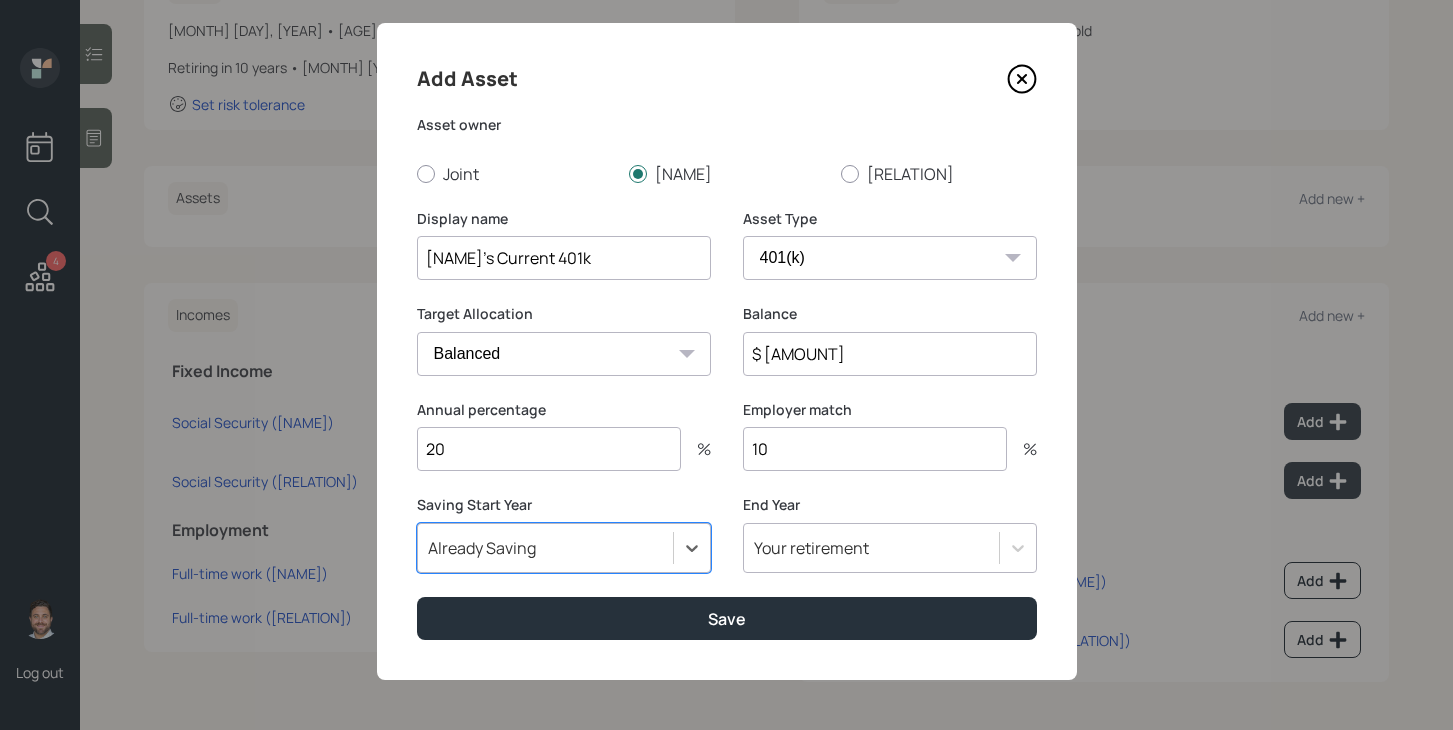 scroll, scrollTop: 28, scrollLeft: 0, axis: vertical 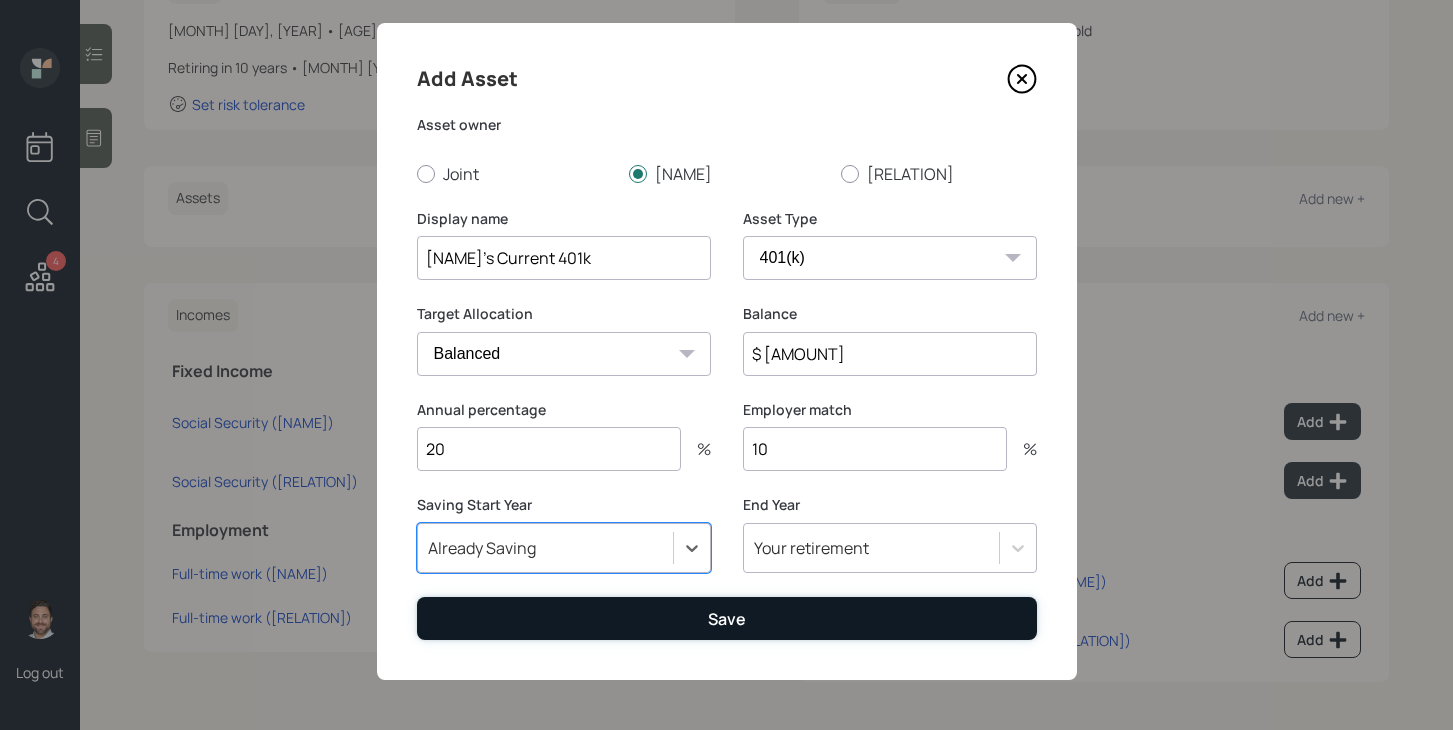 click on "Save" at bounding box center (727, 618) 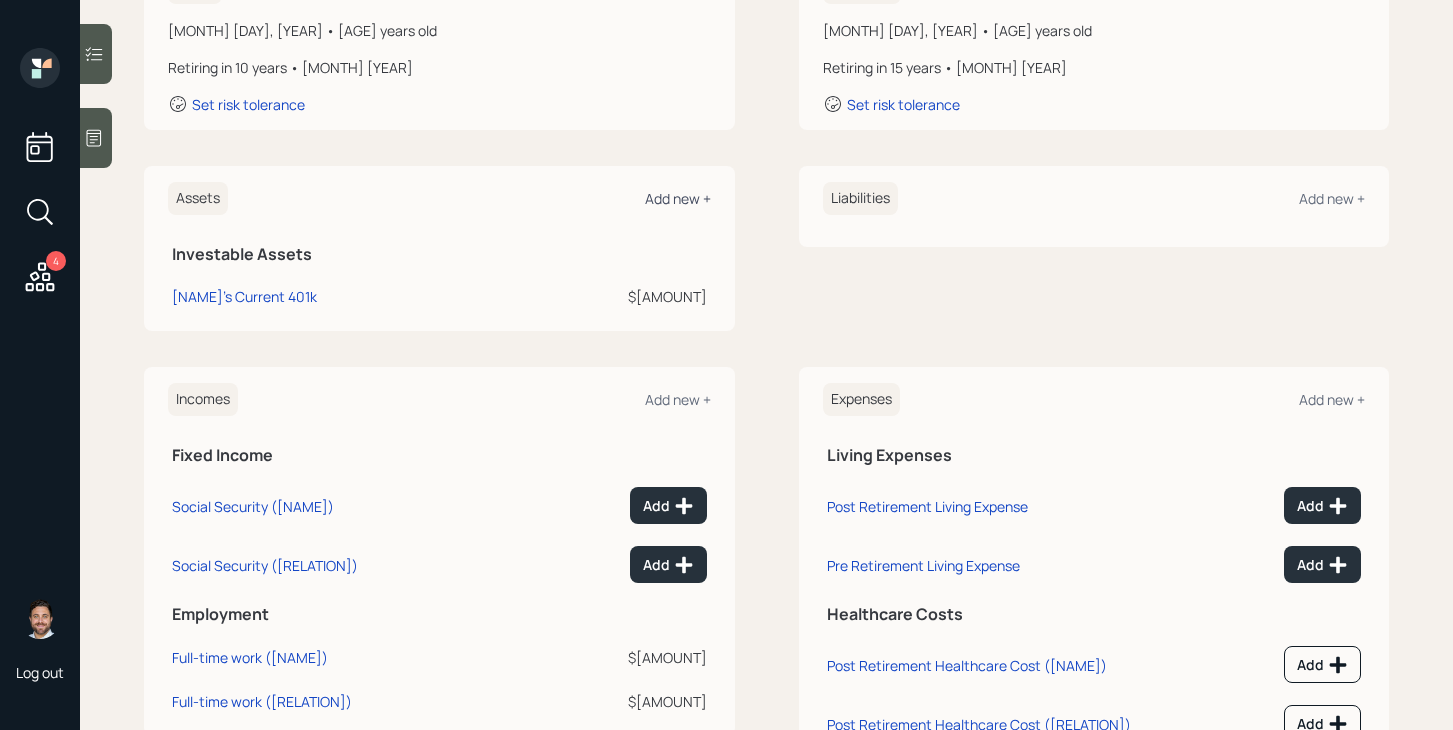 click on "Add new +" at bounding box center [678, 198] 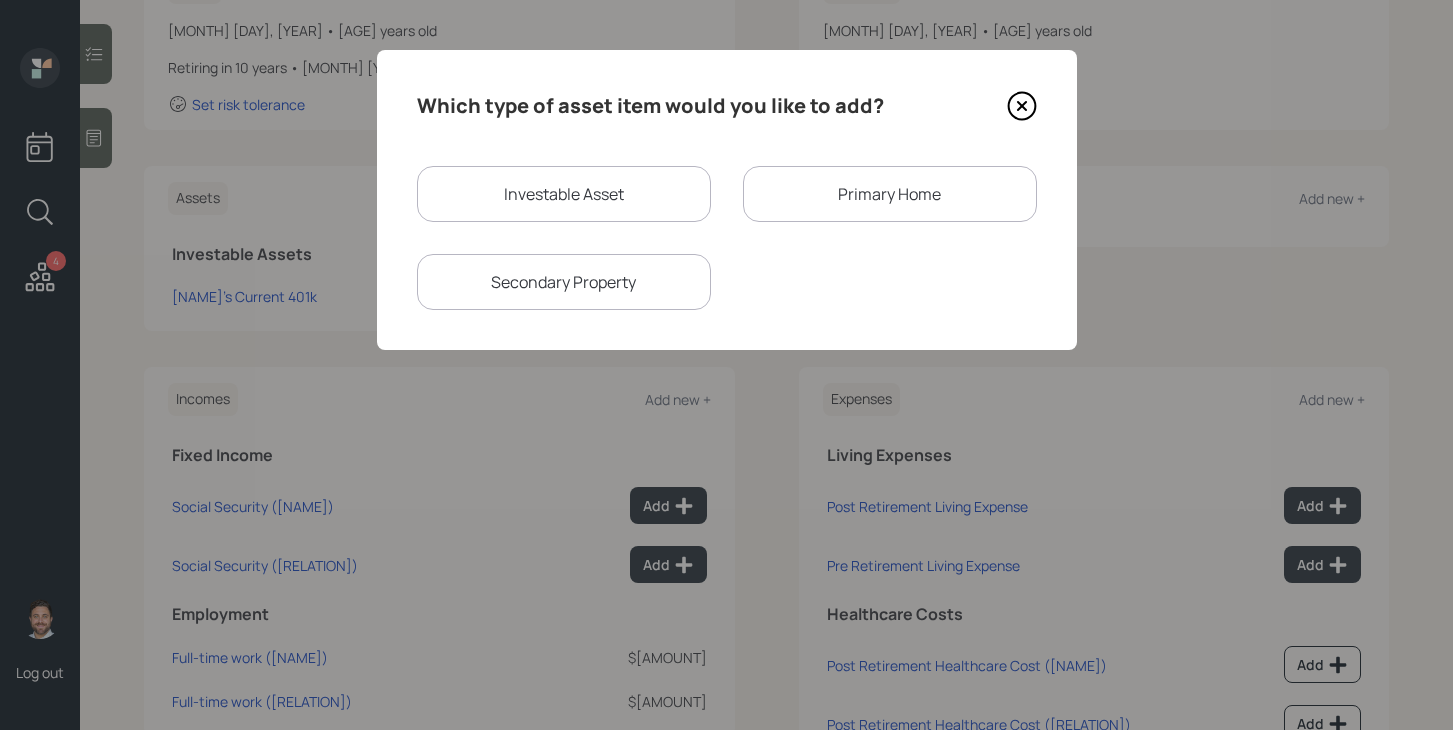 click on "Investable Asset" at bounding box center (564, 194) 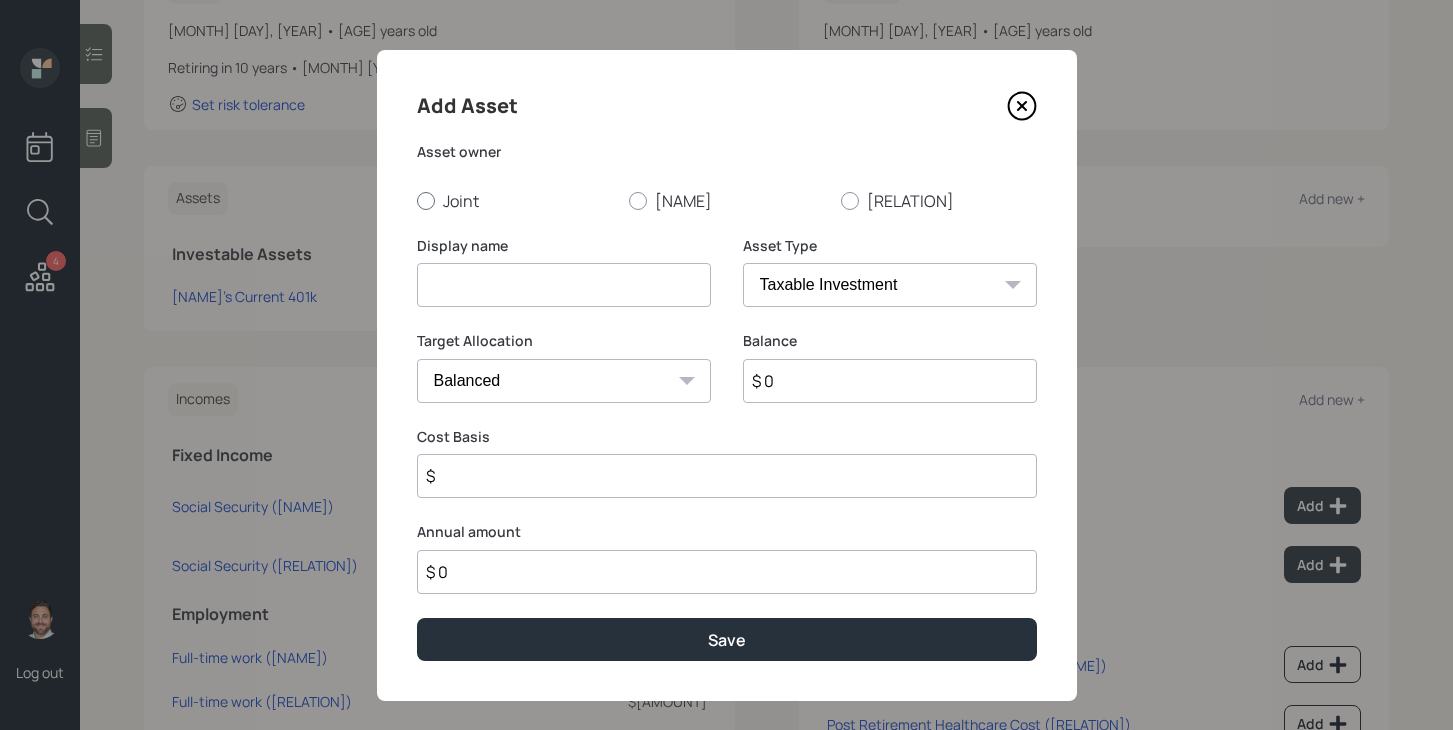 click on "Joint" at bounding box center [515, 201] 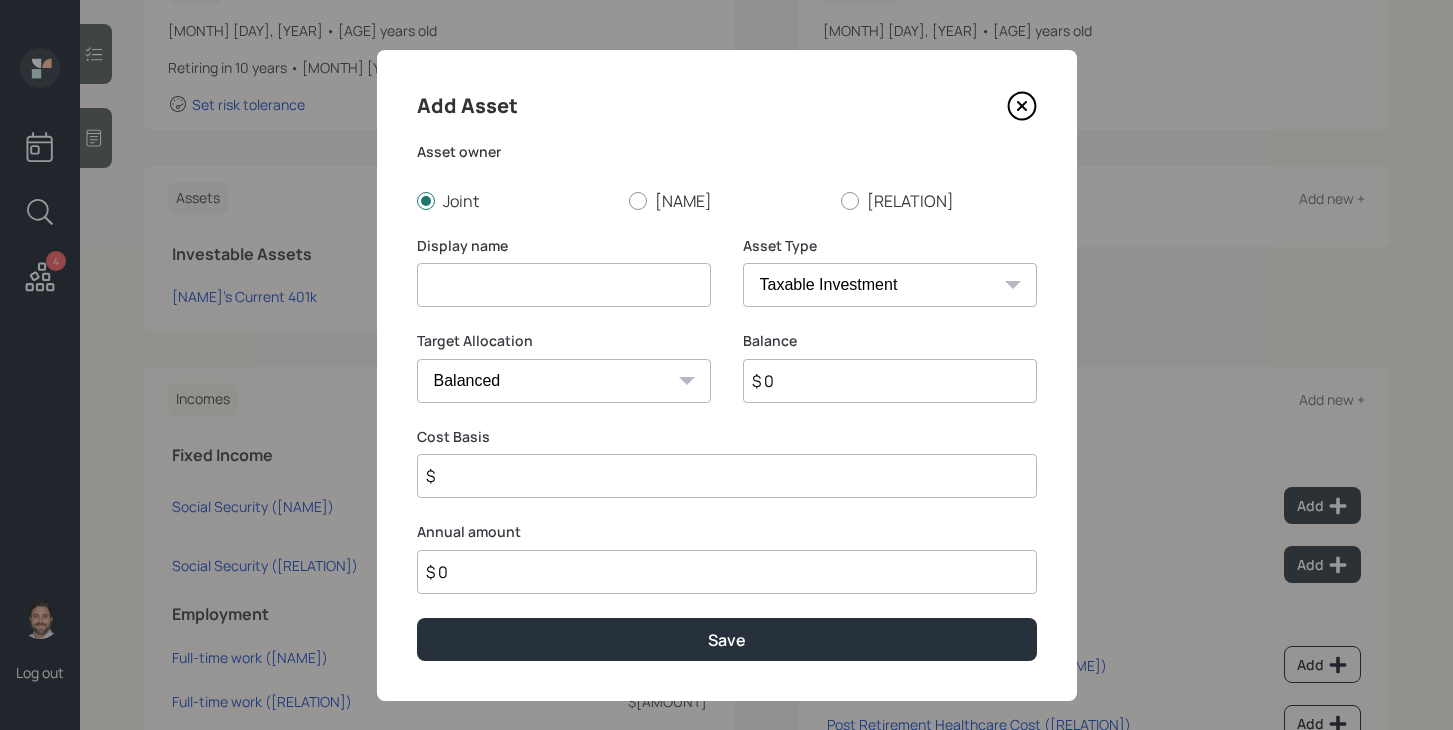 click at bounding box center [564, 285] 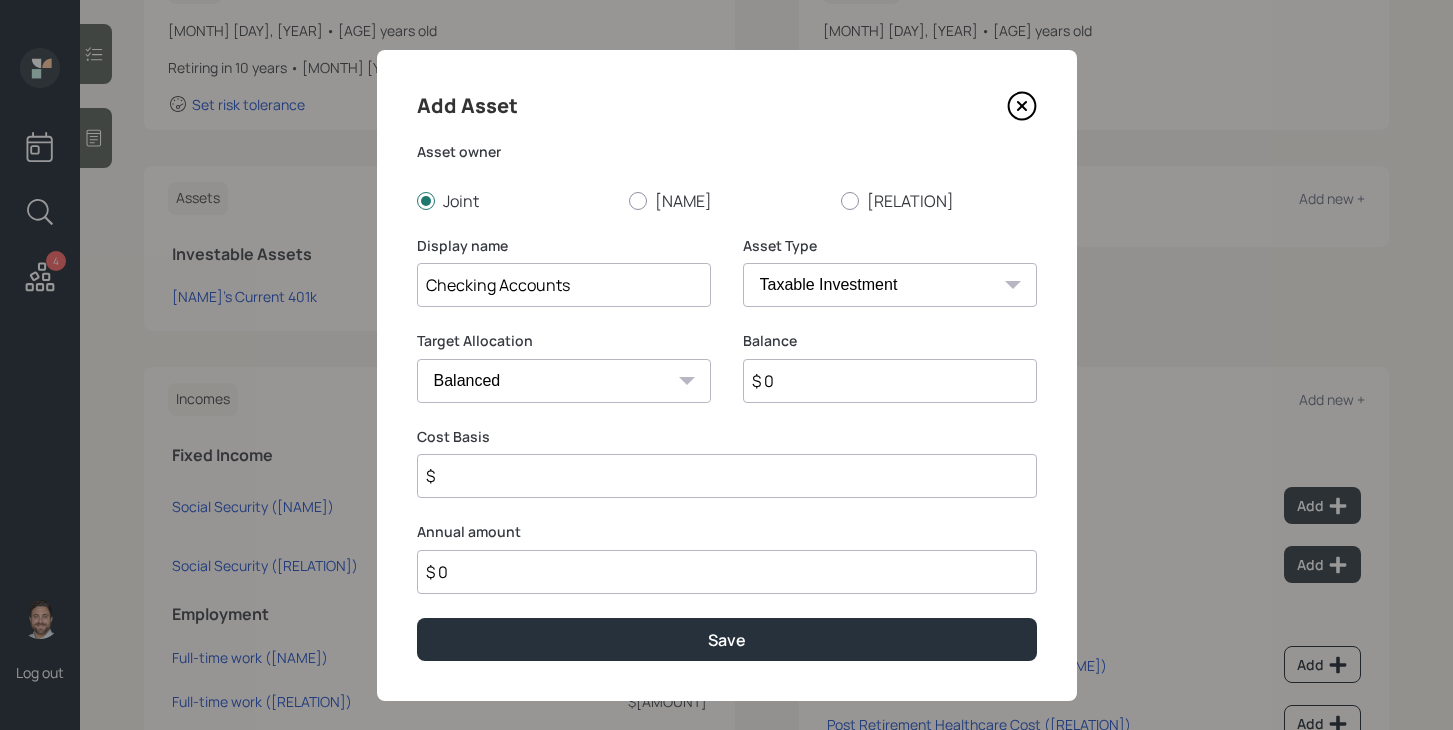 type on "Checking Accounts" 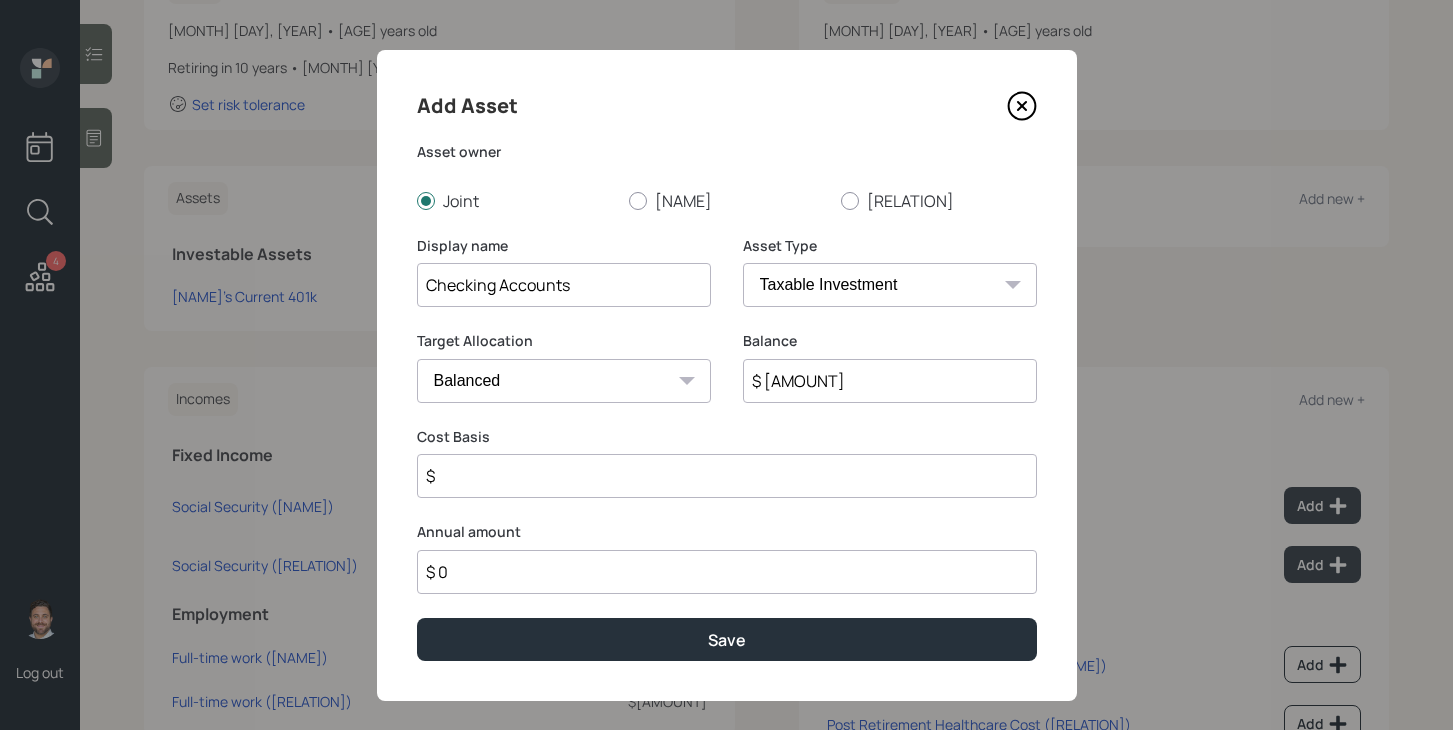 type on "$ [AMOUNT]" 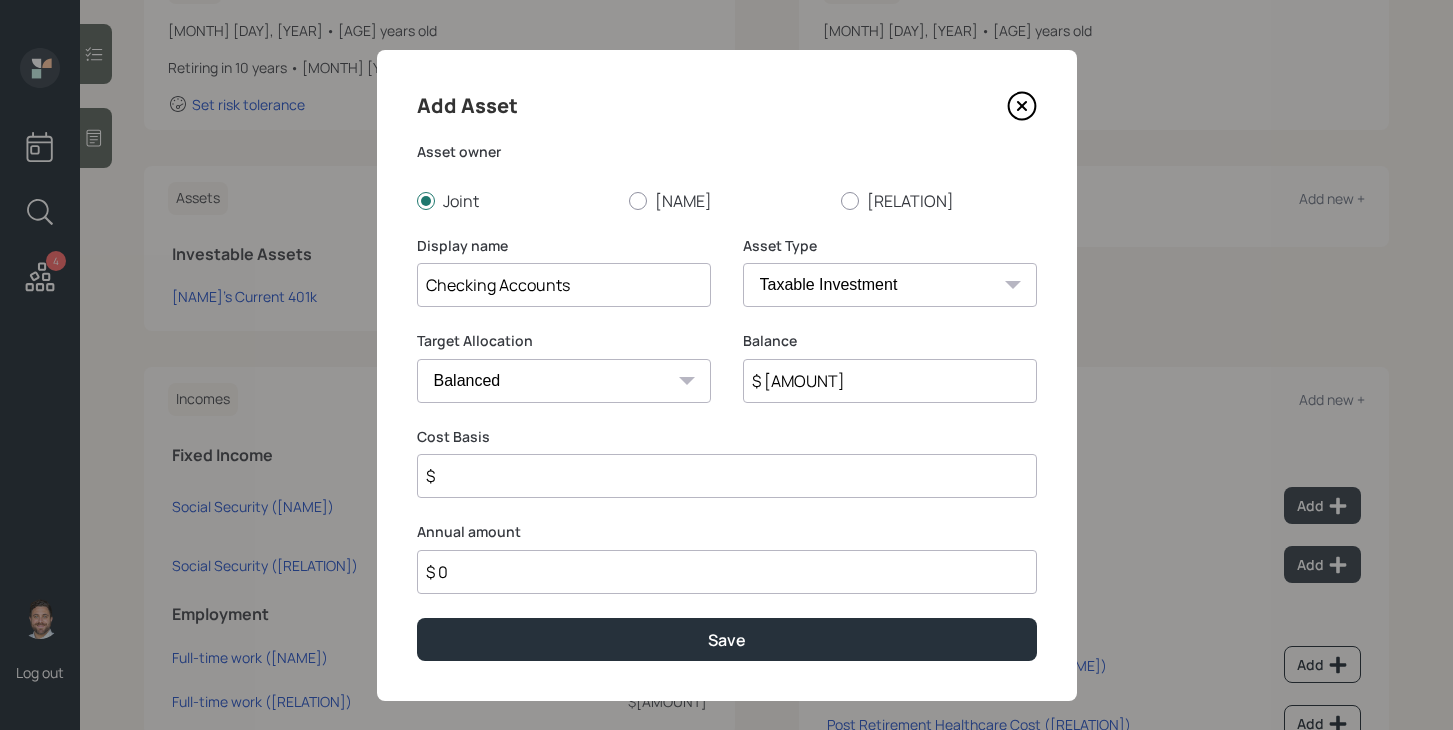 click on "Cash Conservative Balanced Aggressive" at bounding box center [564, 381] 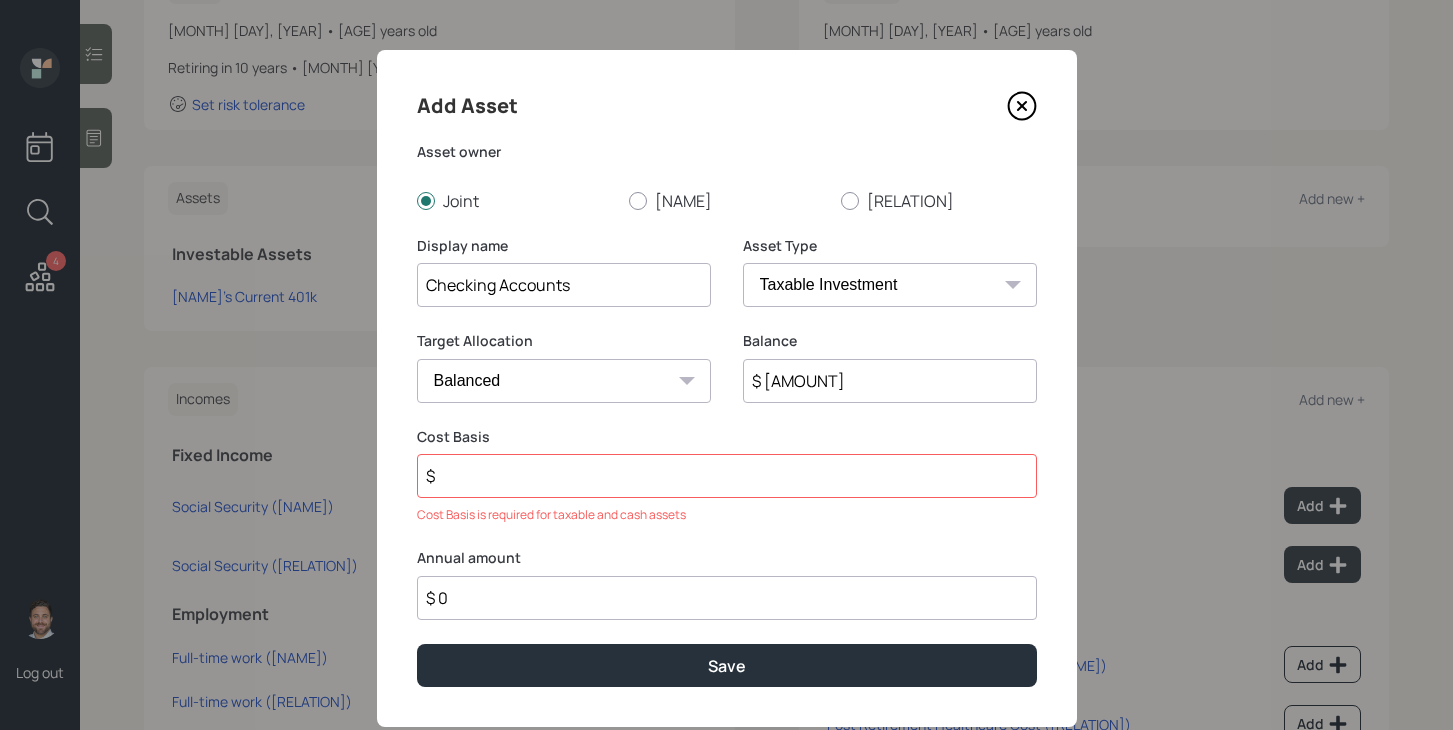 select on "uninvested" 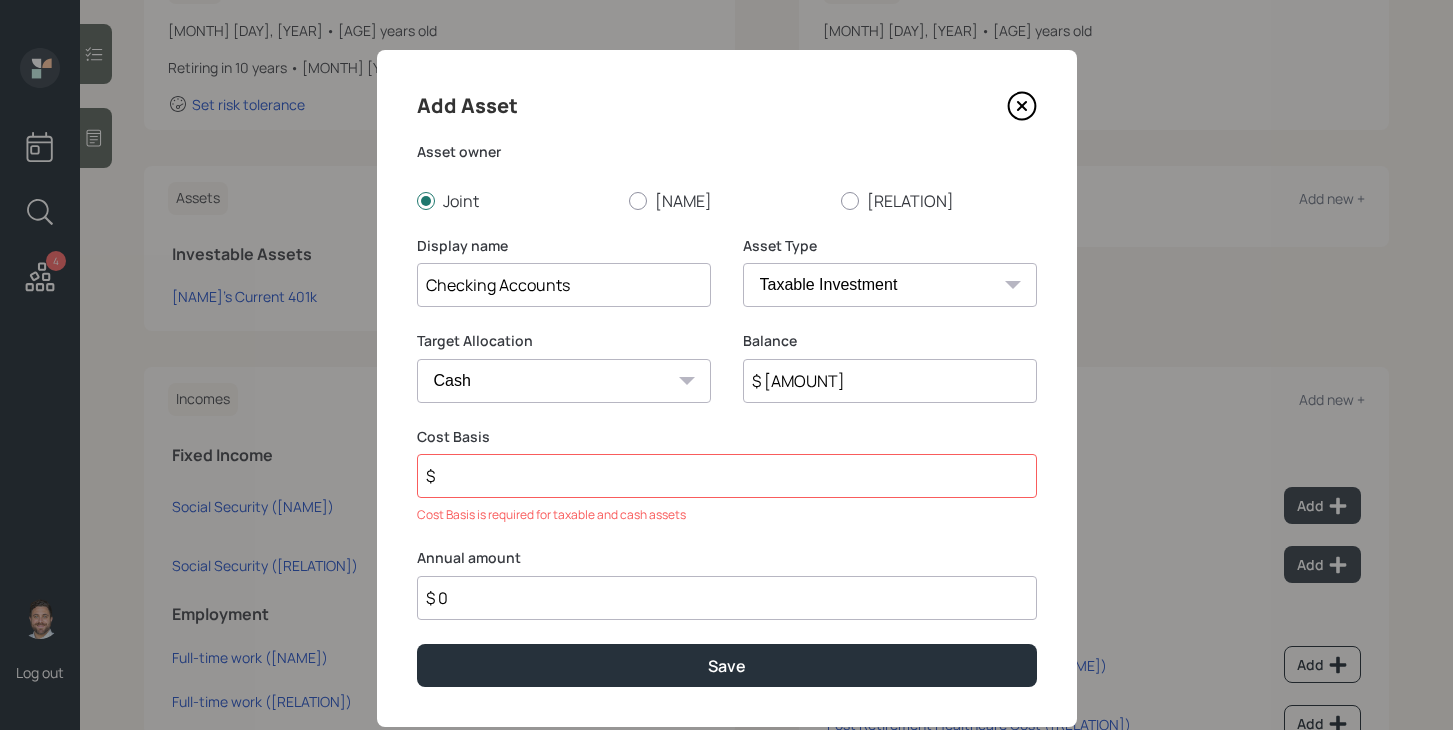 click on "$" at bounding box center [727, 476] 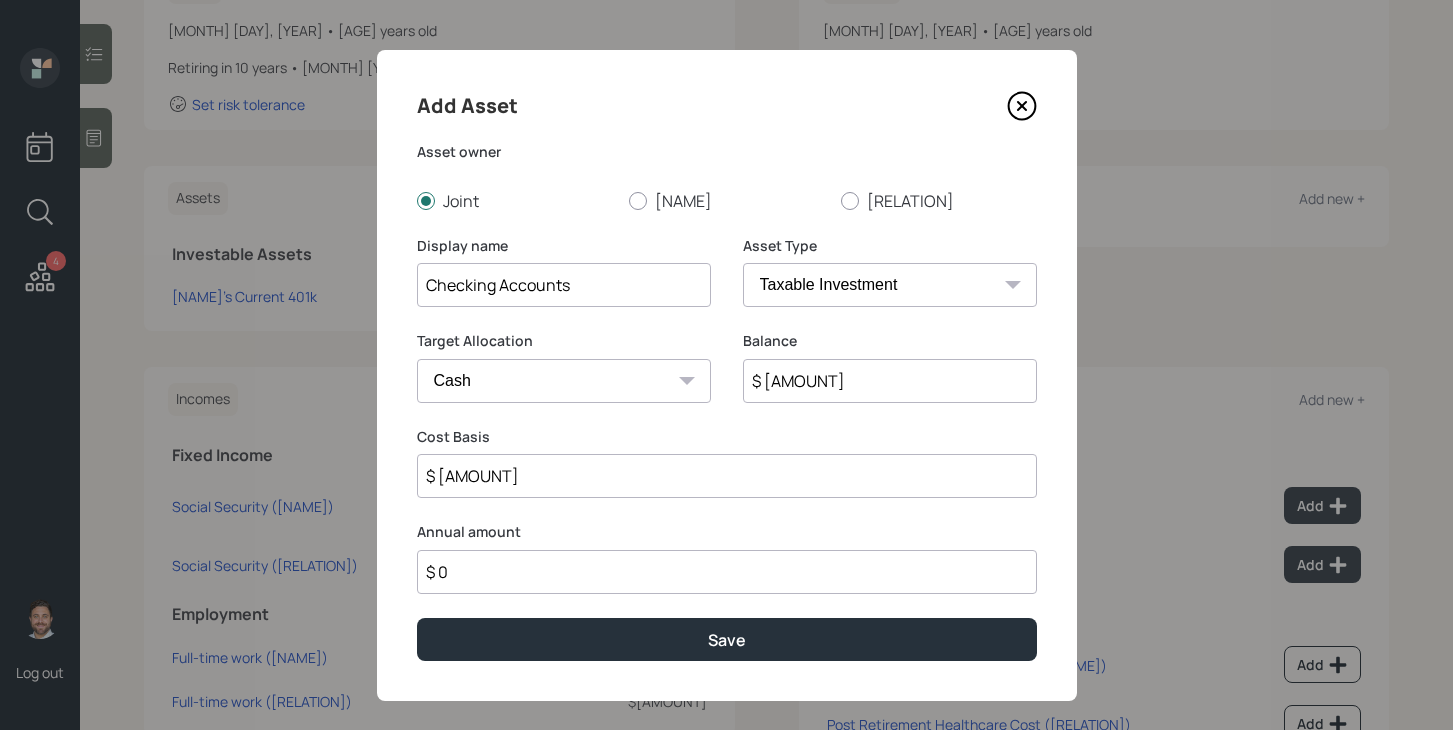 type on "$ [AMOUNT]" 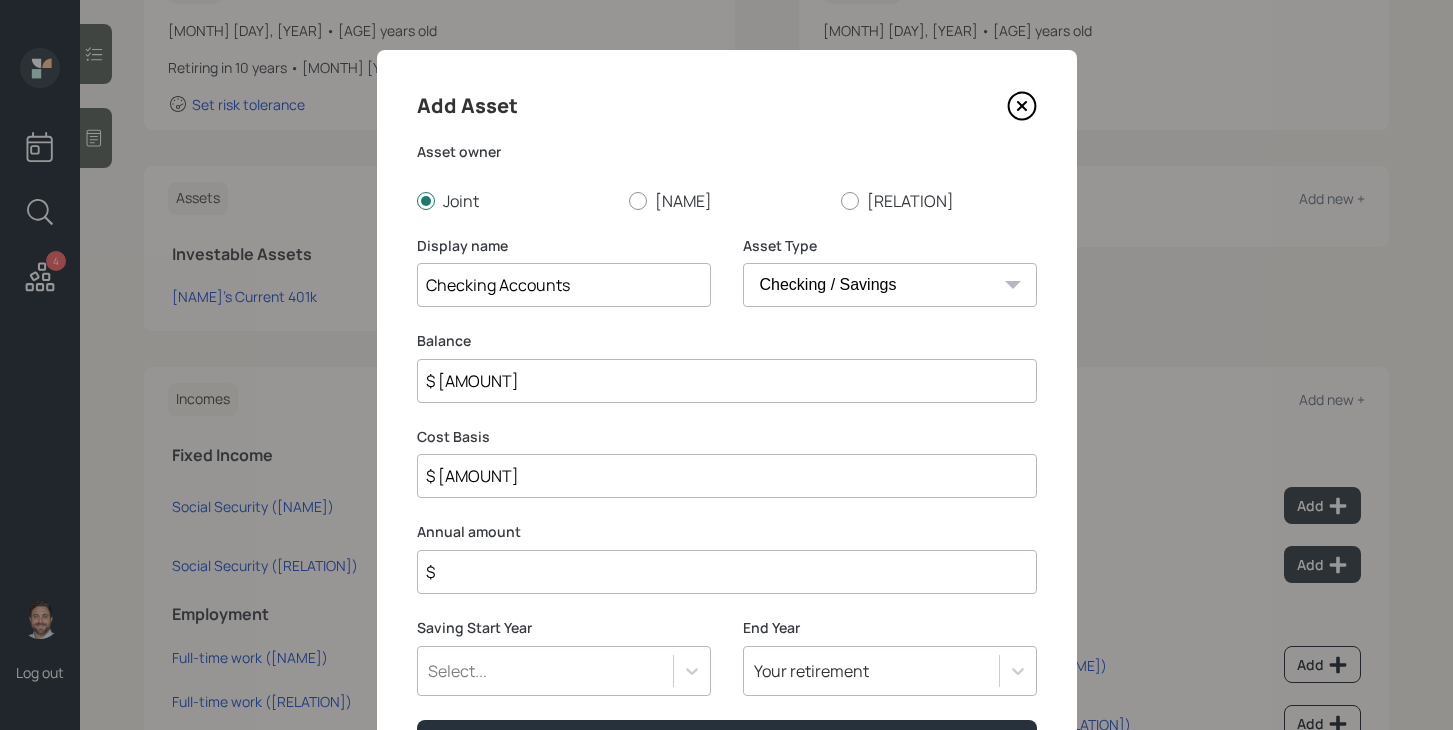 click on "$" at bounding box center (727, 572) 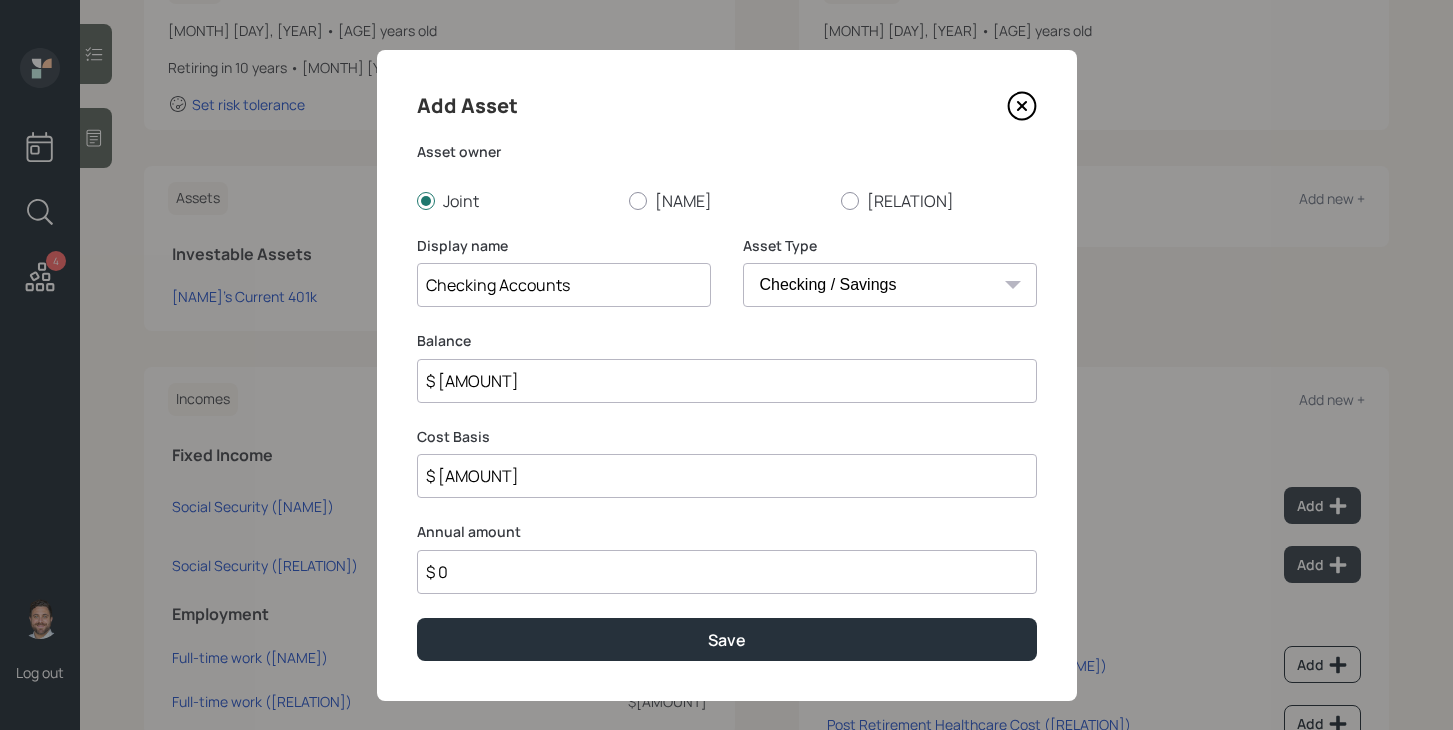 type on "$ 0" 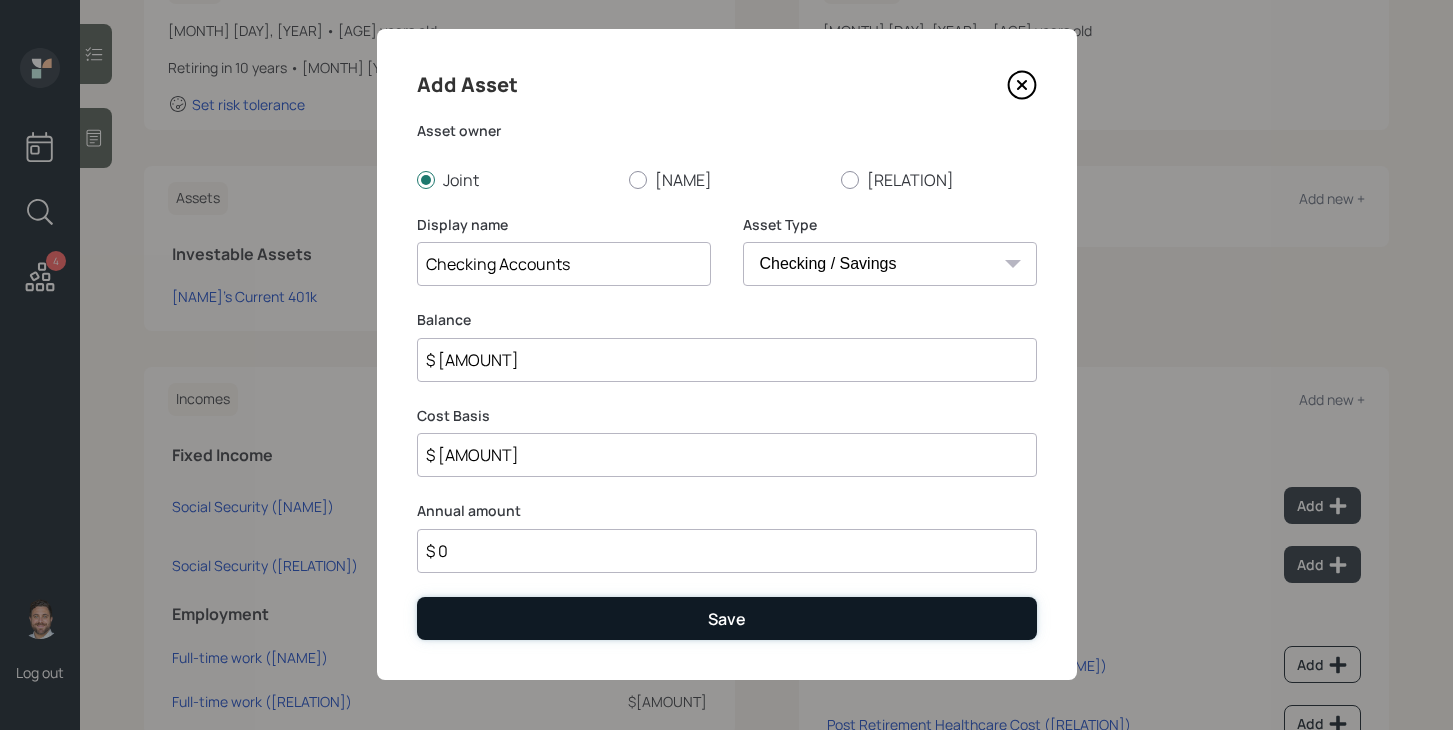click on "Save" at bounding box center [727, 618] 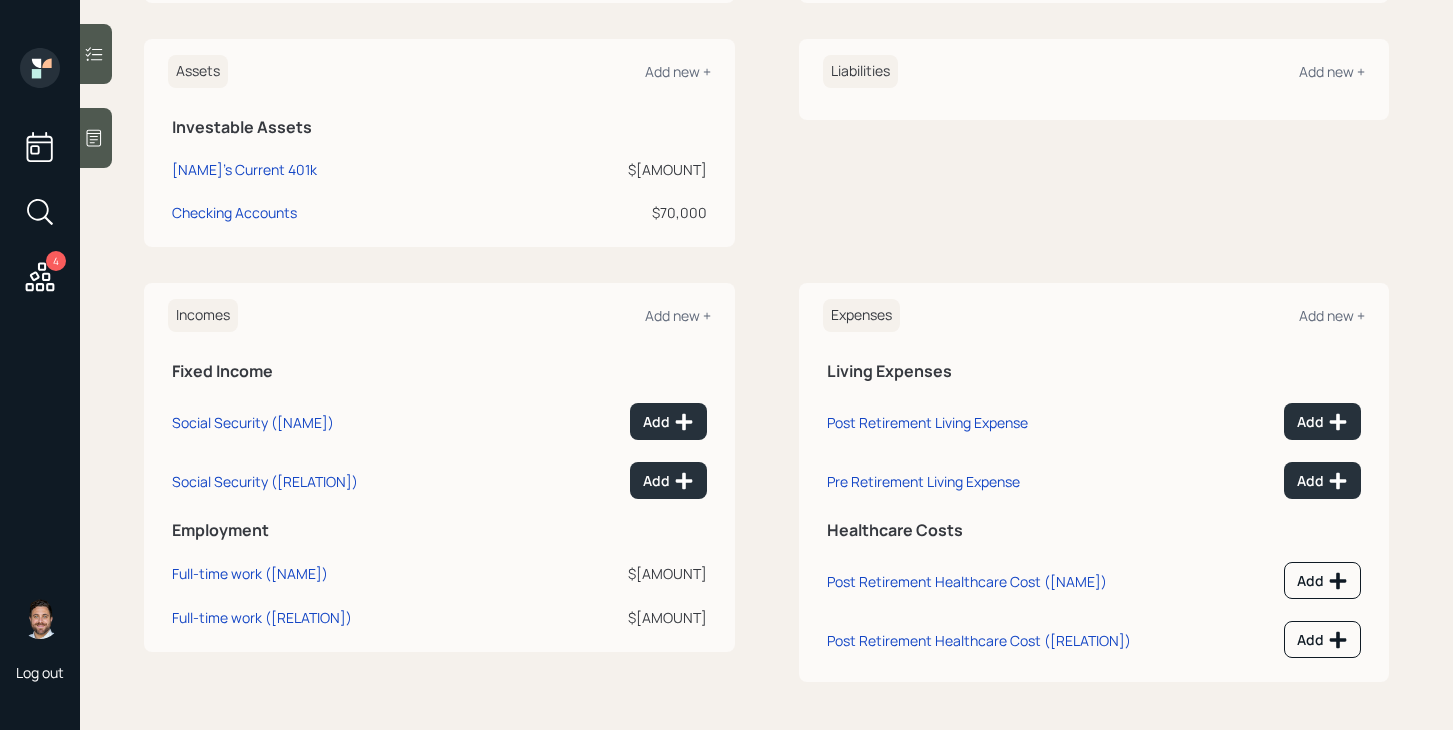 scroll, scrollTop: 0, scrollLeft: 0, axis: both 